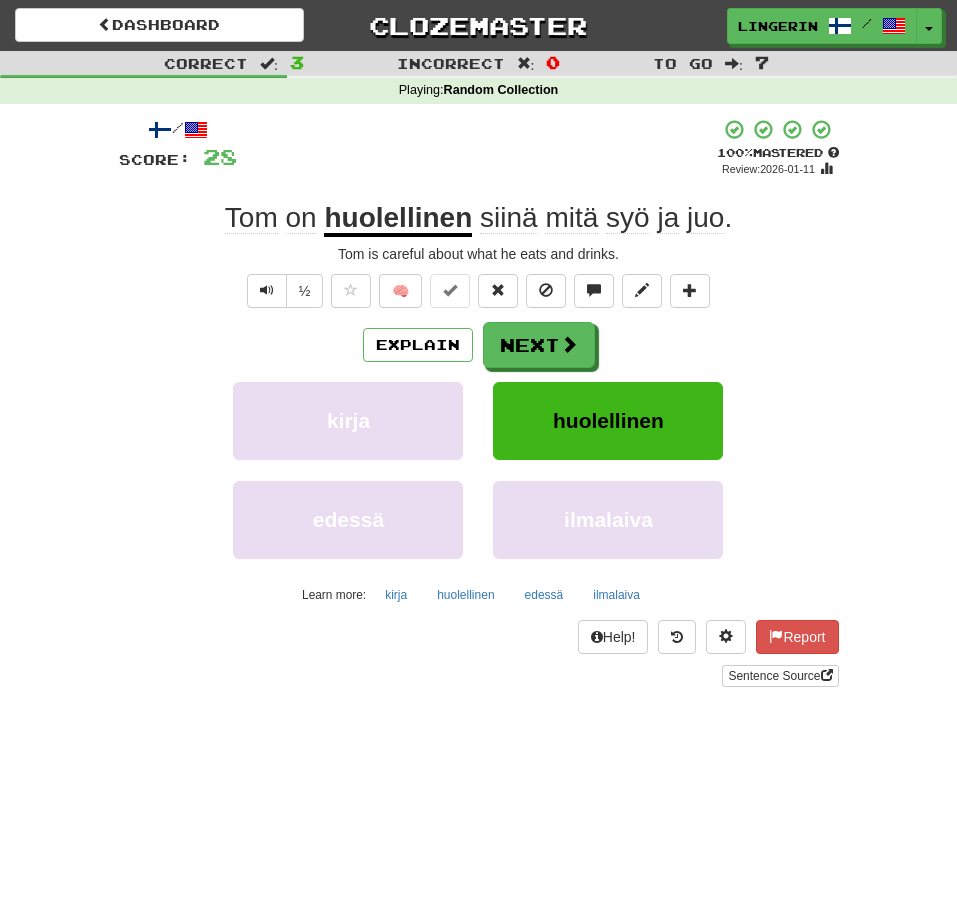scroll, scrollTop: 0, scrollLeft: 0, axis: both 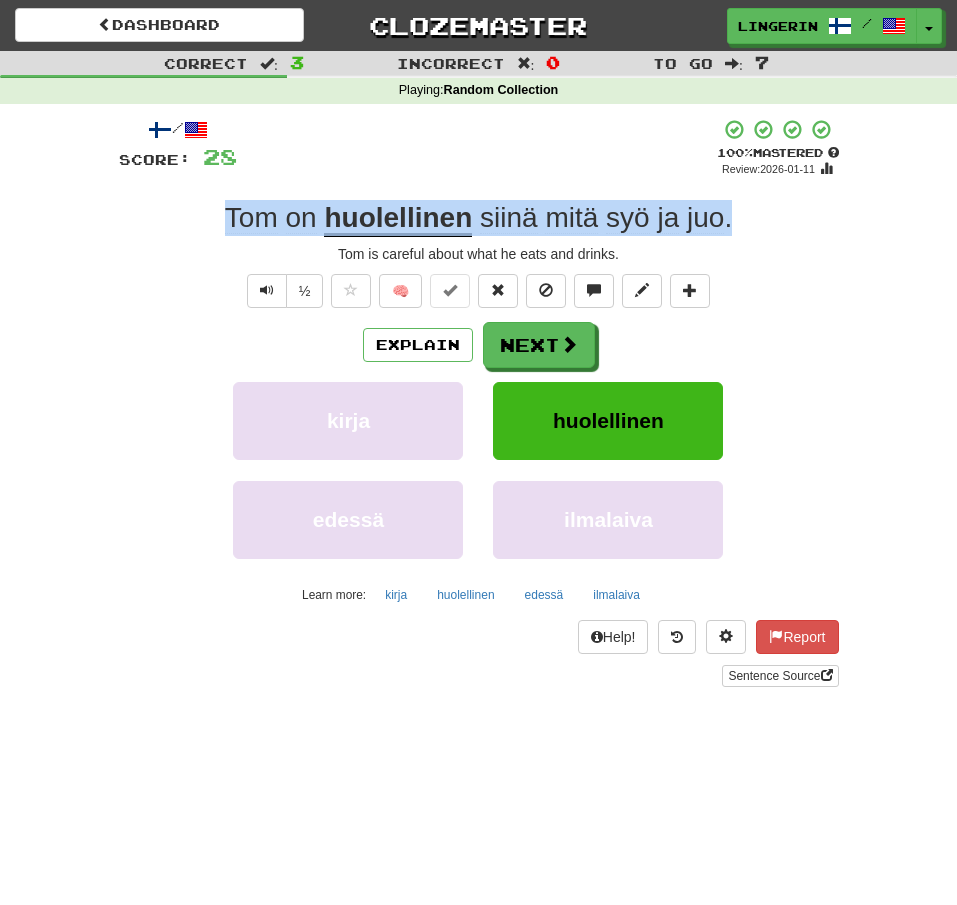 drag, startPoint x: 761, startPoint y: 234, endPoint x: 191, endPoint y: 225, distance: 570.07104 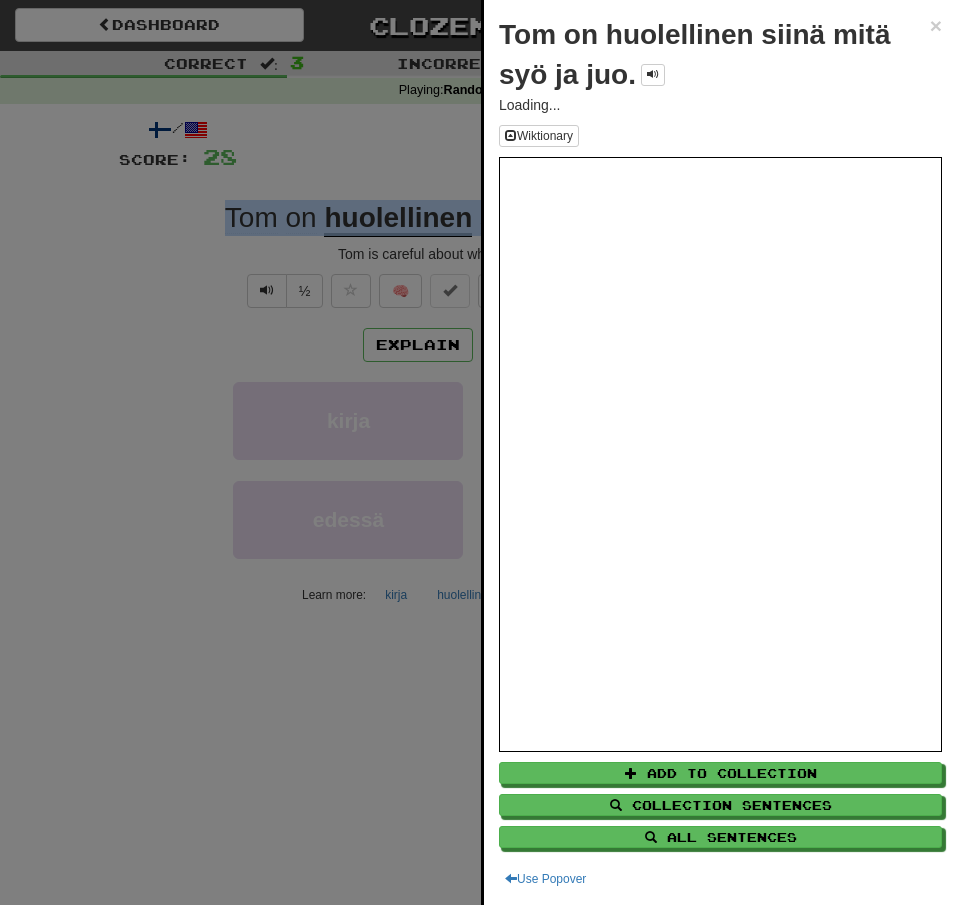 copy on "Tom   on   huolellinen   siinä   mitä   syö   ja   juo ." 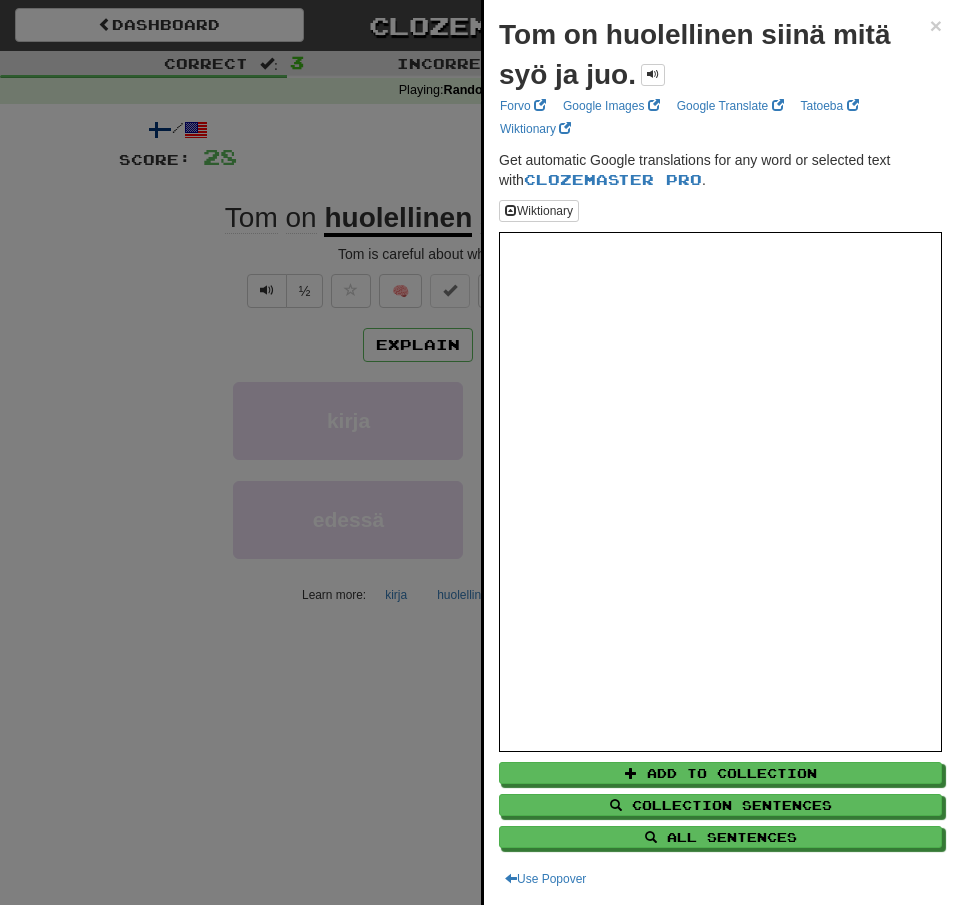 click at bounding box center (478, 452) 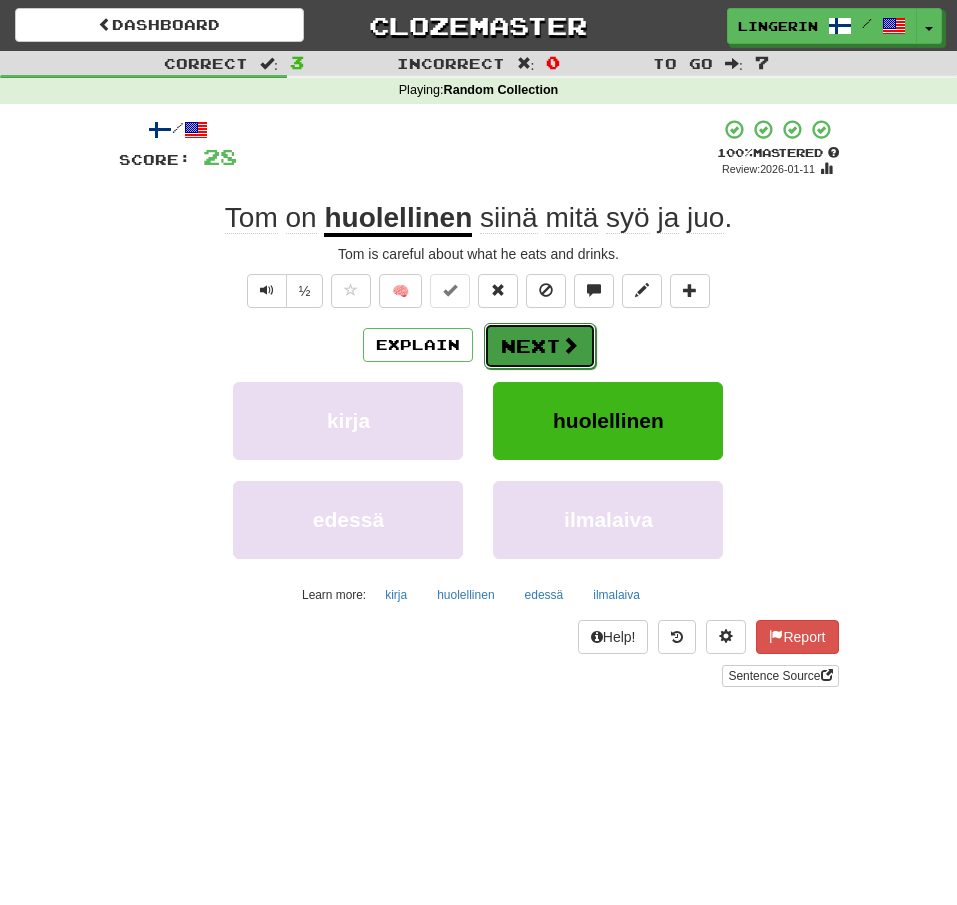 click on "Next" at bounding box center (540, 346) 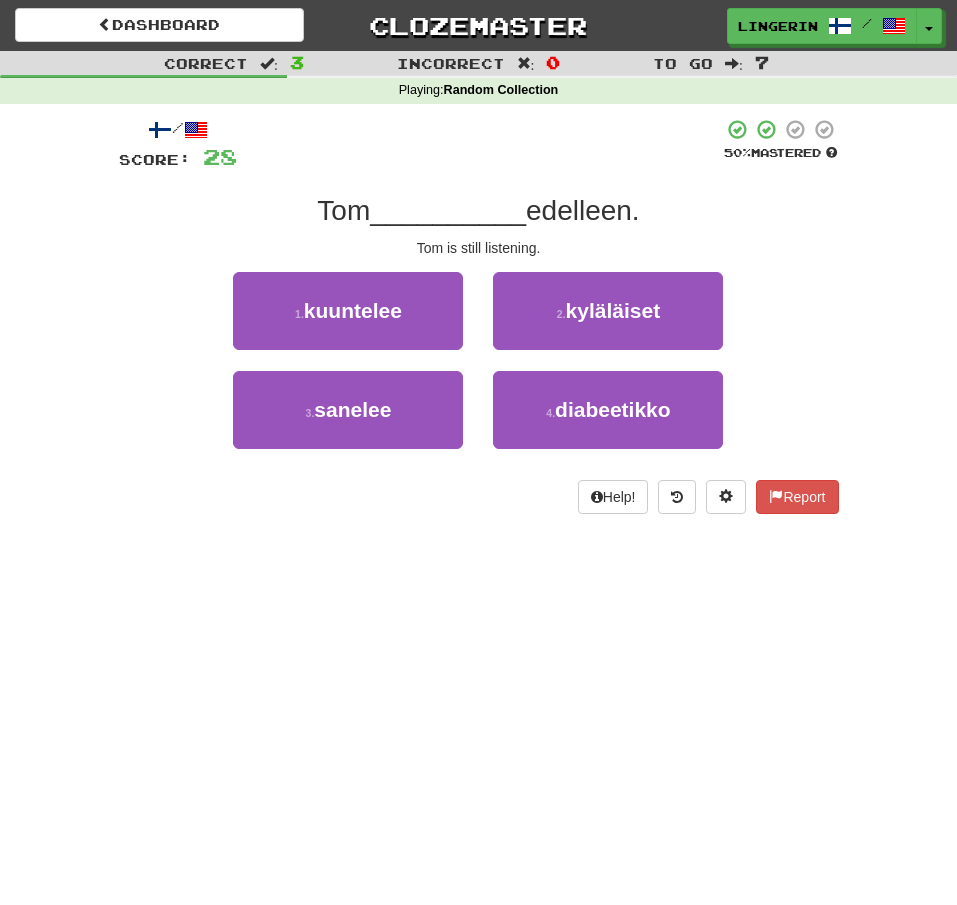 click on "/  Score:   28 50 %  Mastered Tom  __________  edelleen. Tom is still listening. 1 .  kuuntelee 2 .  kyläläiset 3 .  sanelee 4 .  diabeetikko  Help!  Report" at bounding box center [479, 323] 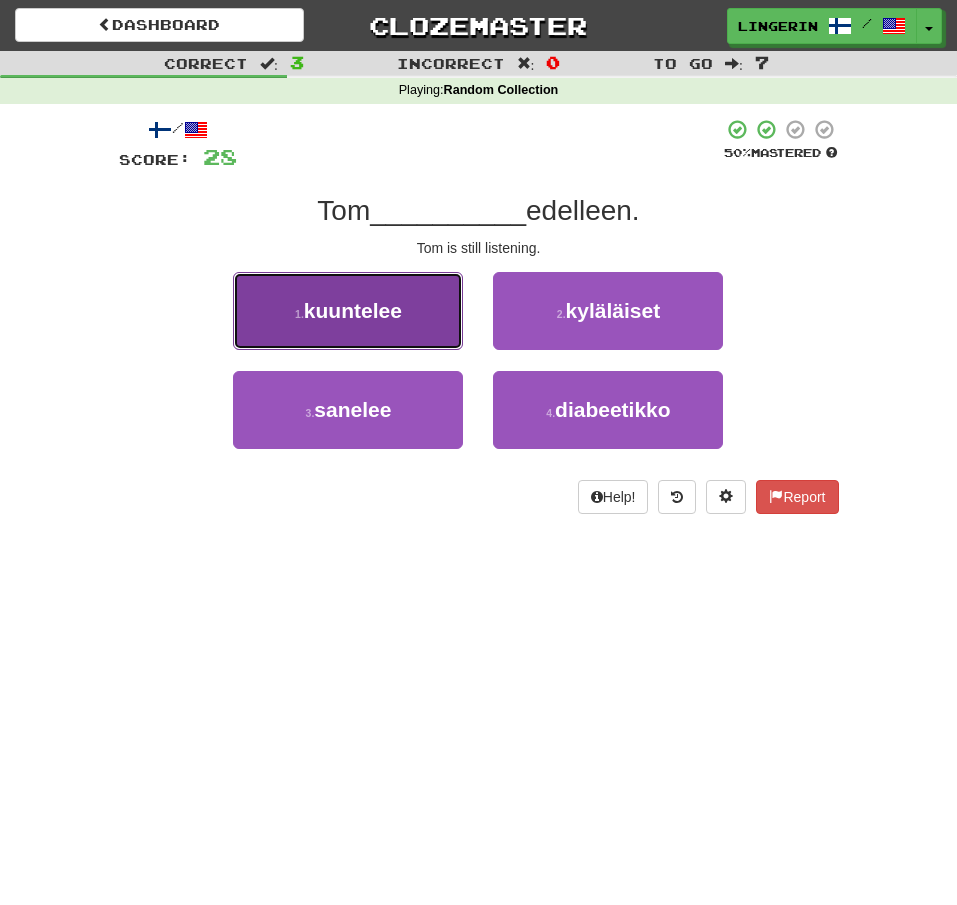 click on "kuuntelee" at bounding box center (353, 310) 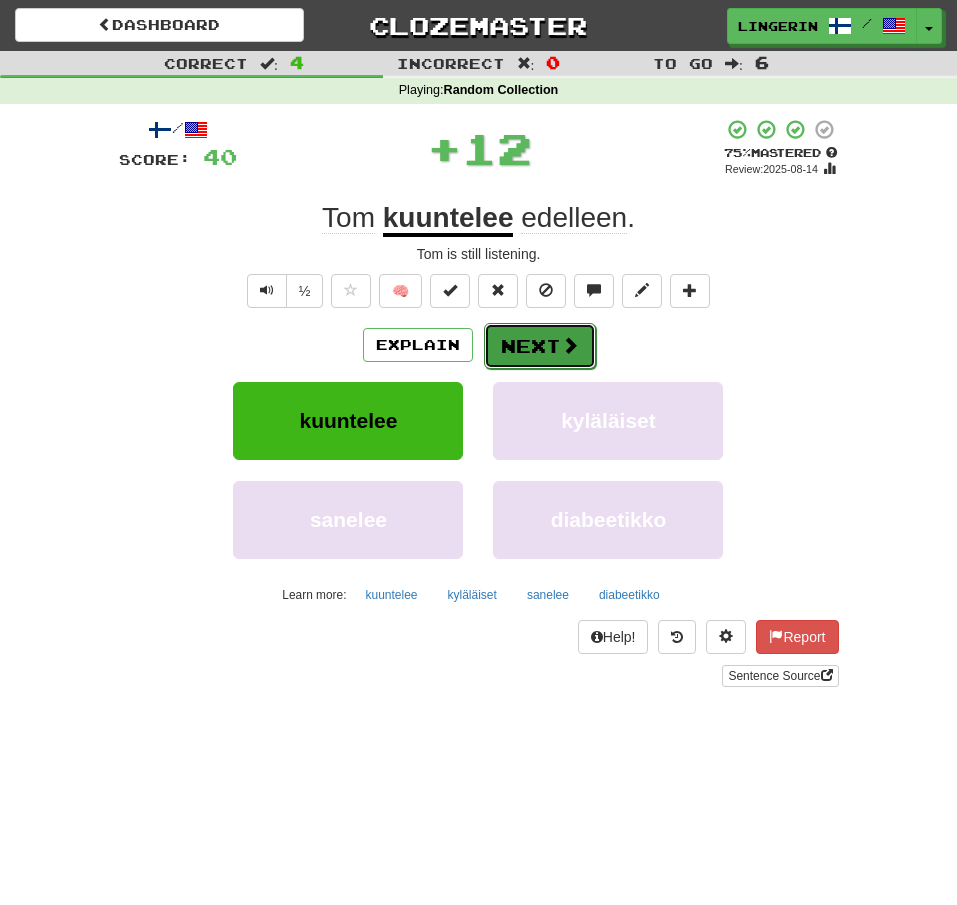 click on "Next" at bounding box center (540, 346) 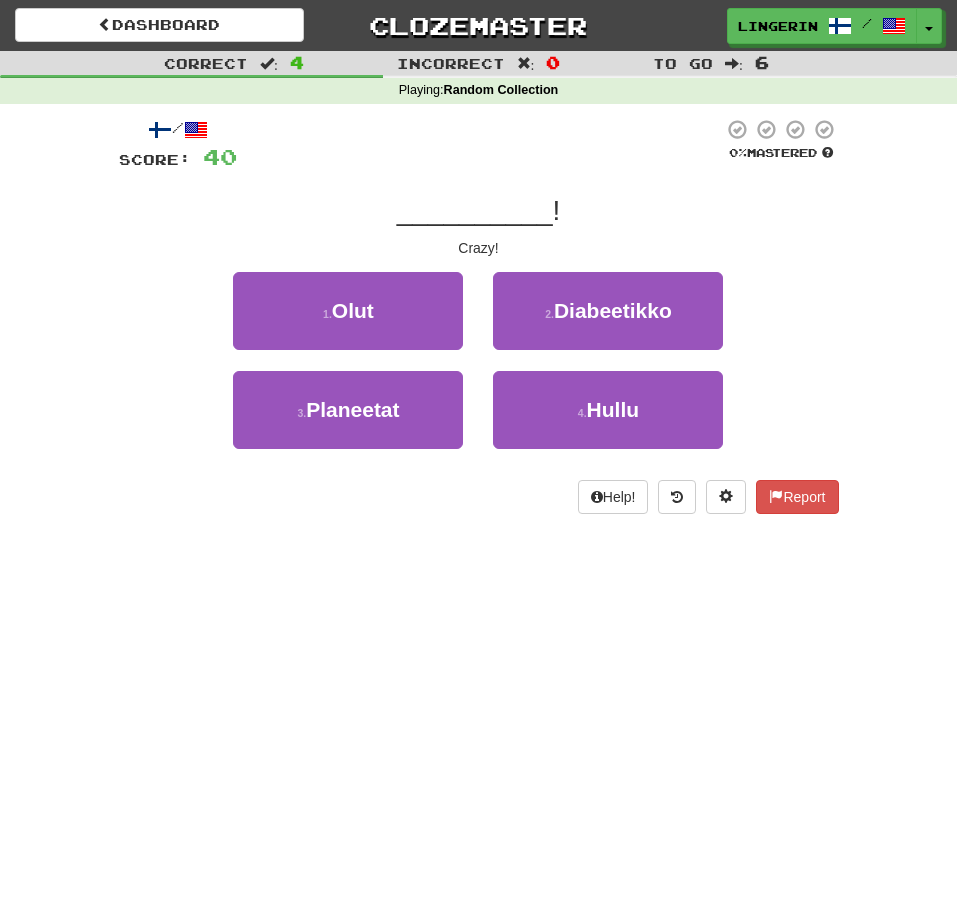 click on "1 .  Olut 2 .  Diabeetikko" at bounding box center [479, 321] 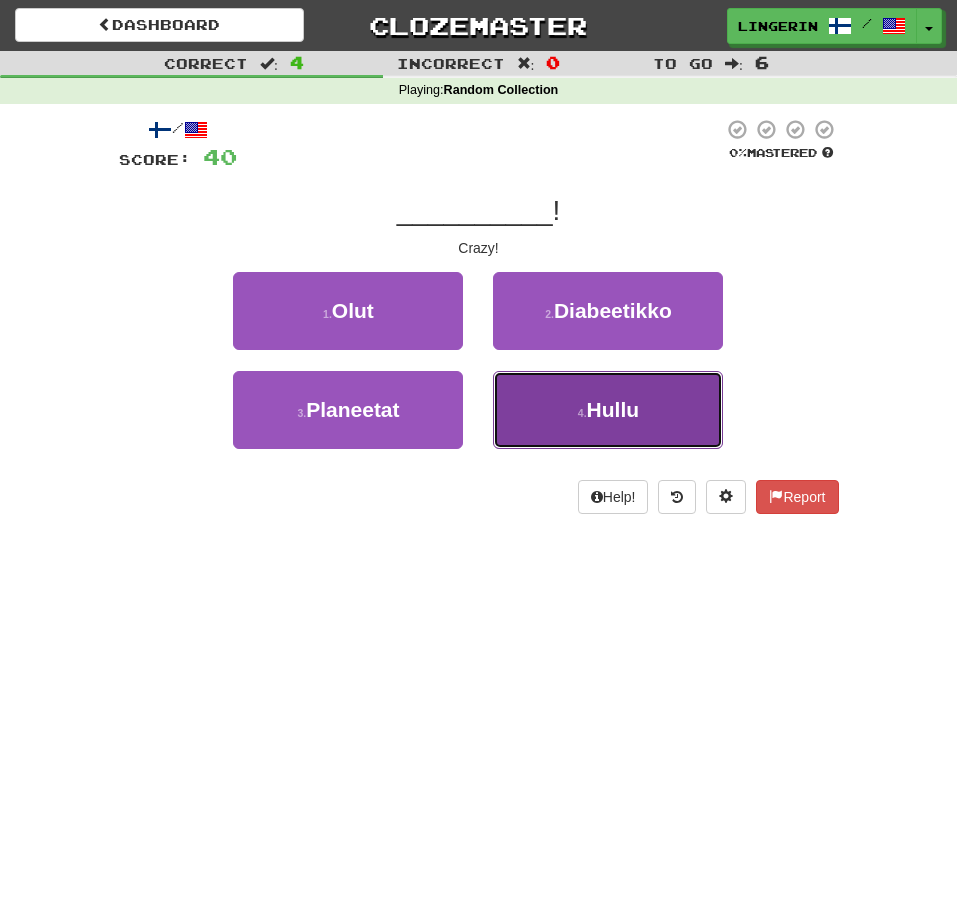 click on "4 .  Hullu" at bounding box center (608, 410) 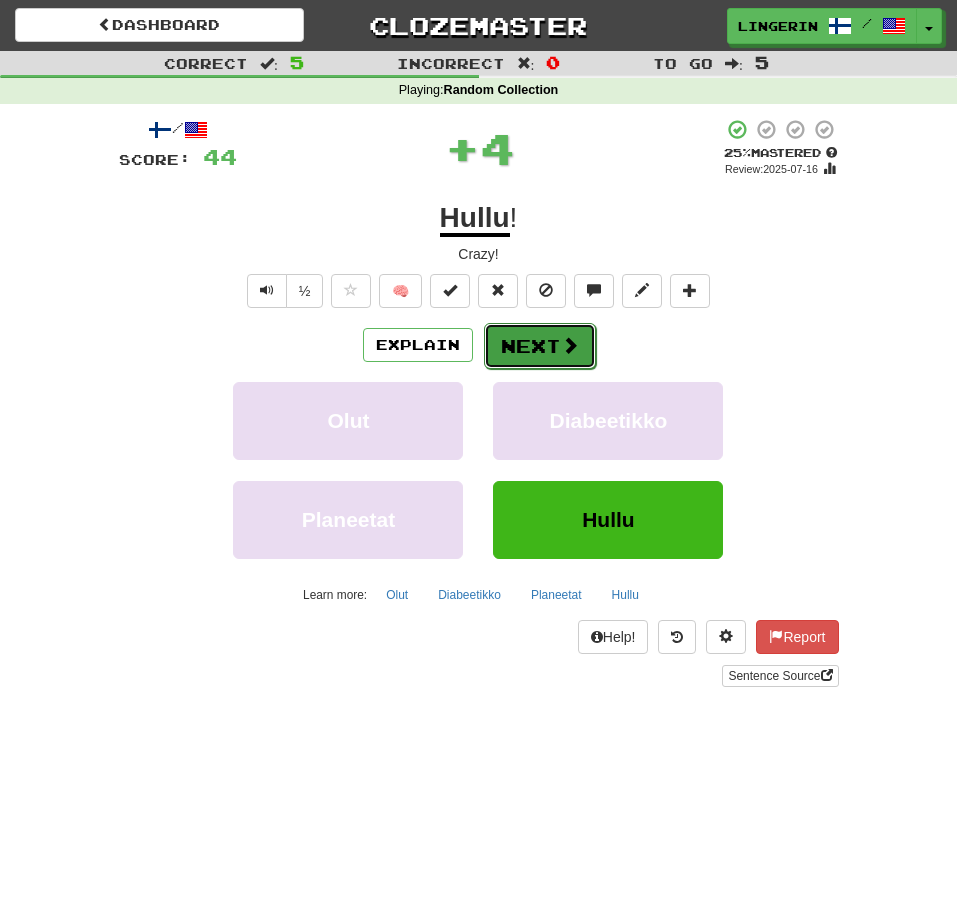 click at bounding box center [570, 345] 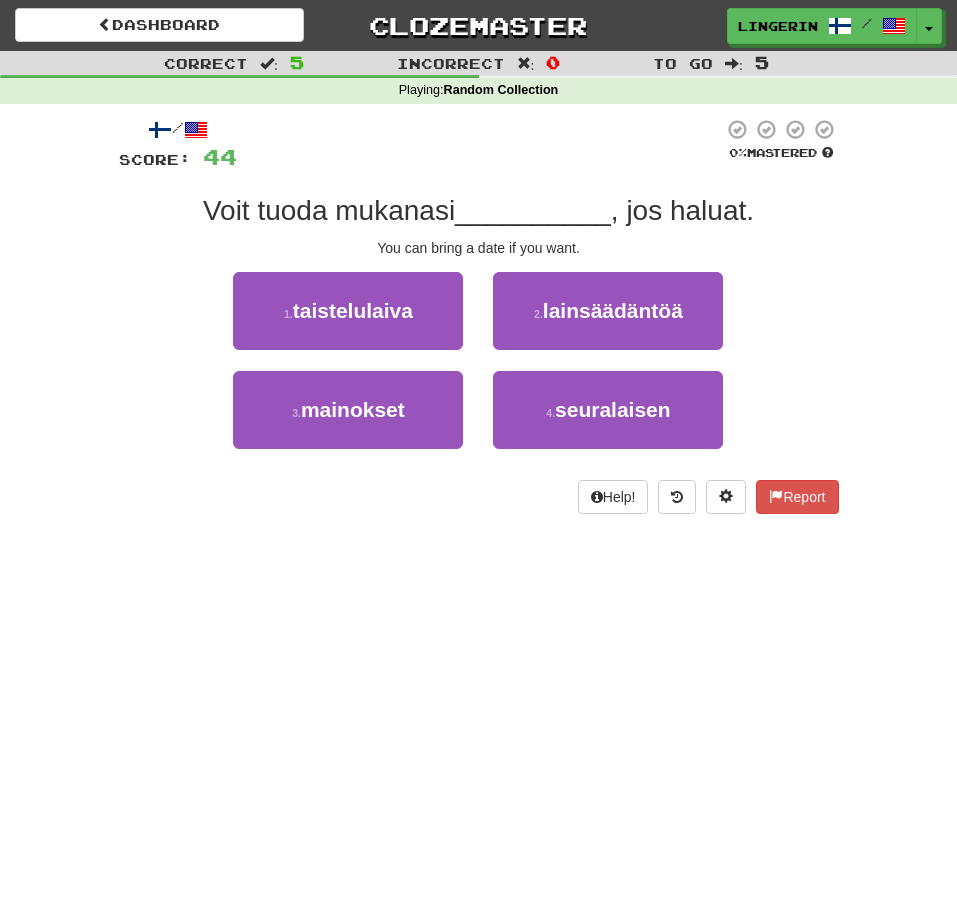 click on "Correct   :   5 Incorrect   :   0 To go   :   5 Playing :  Random Collection  /  Score:   44 0 %  Mastered Voit tuoda mukanasi  __________ , jos haluat. You can bring a date if you want. 1 .  taistelulaiva 2 .  lainsäädäntöä 3 .  mainokset 4 .  seuralaisen  Help!  Report" at bounding box center (478, 296) 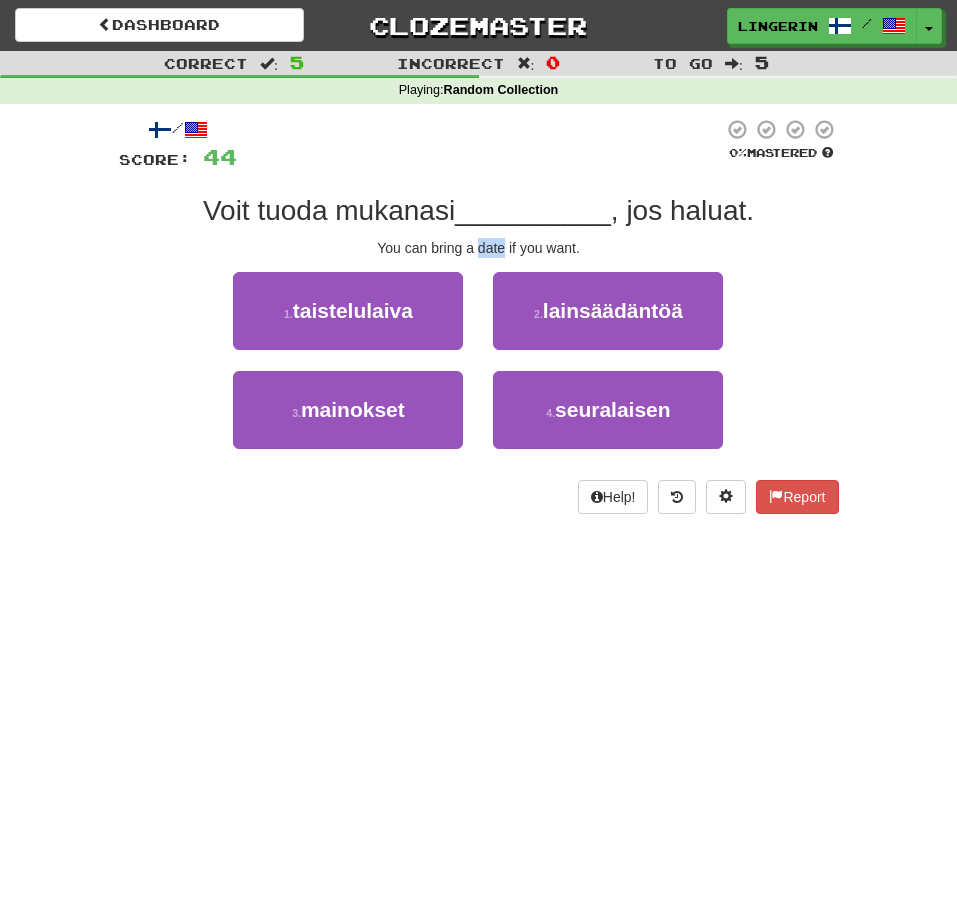 click on "You can bring a date if you want." at bounding box center (479, 248) 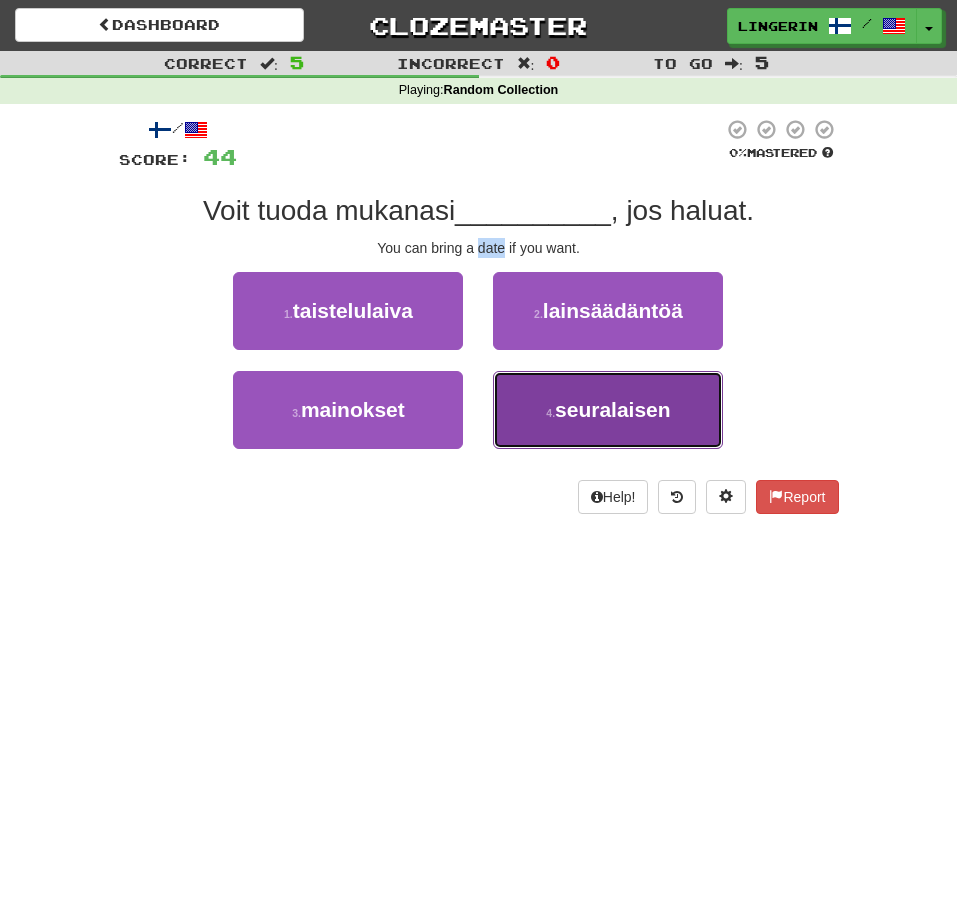 click on "seuralaisen" at bounding box center (613, 409) 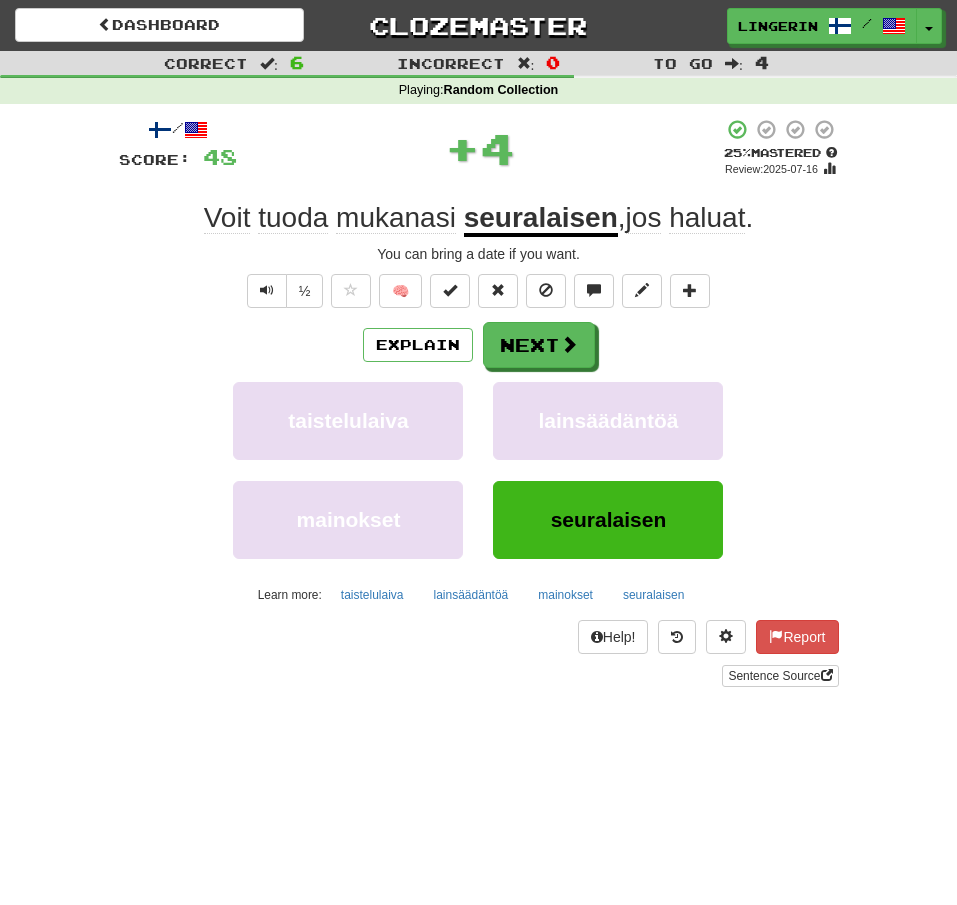 click on "Voit   tuoda   mukanasi   seuralaisen ,  jos   haluat ." at bounding box center (479, 218) 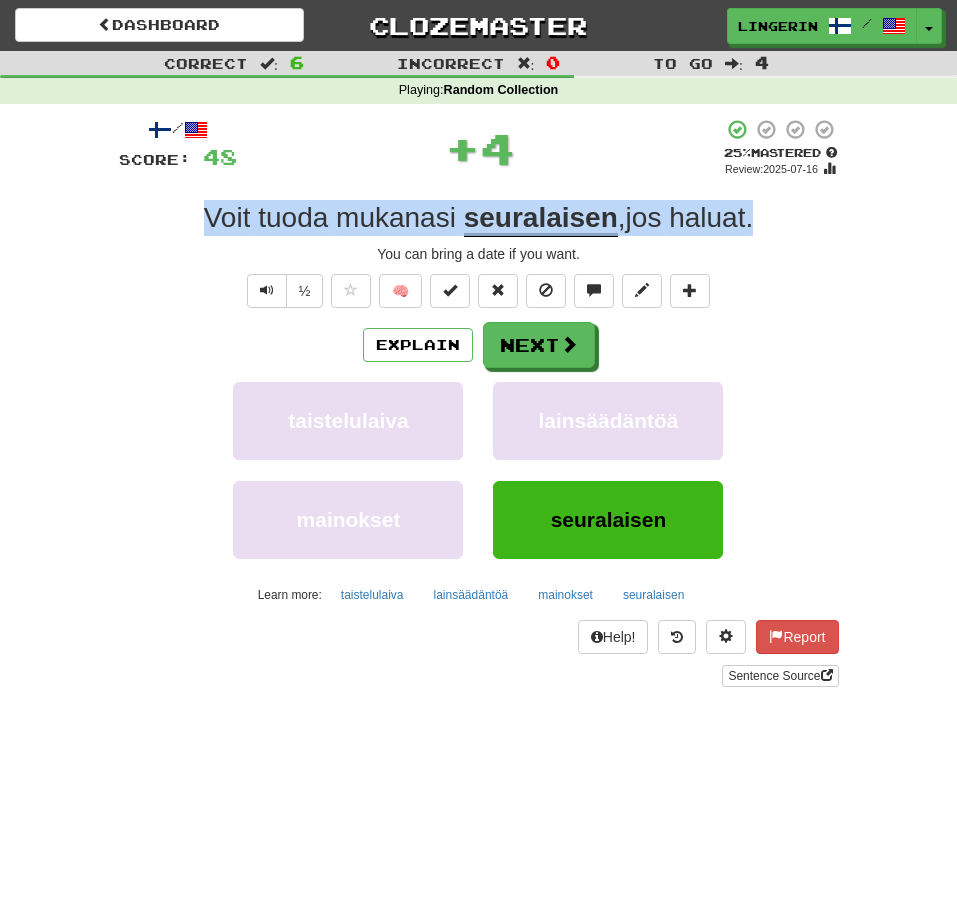 drag, startPoint x: 801, startPoint y: 231, endPoint x: 192, endPoint y: 203, distance: 609.6433 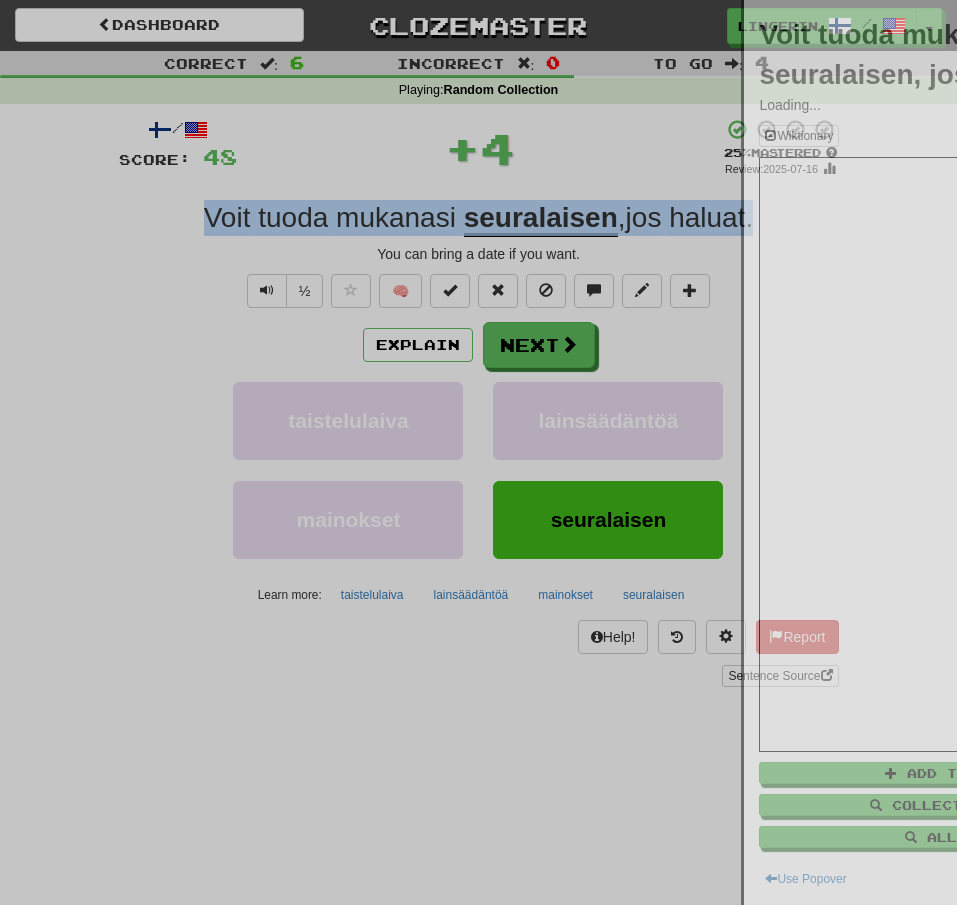 copy on "Voit   tuoda   mukanasi   seuralaisen ,  jos   haluat ." 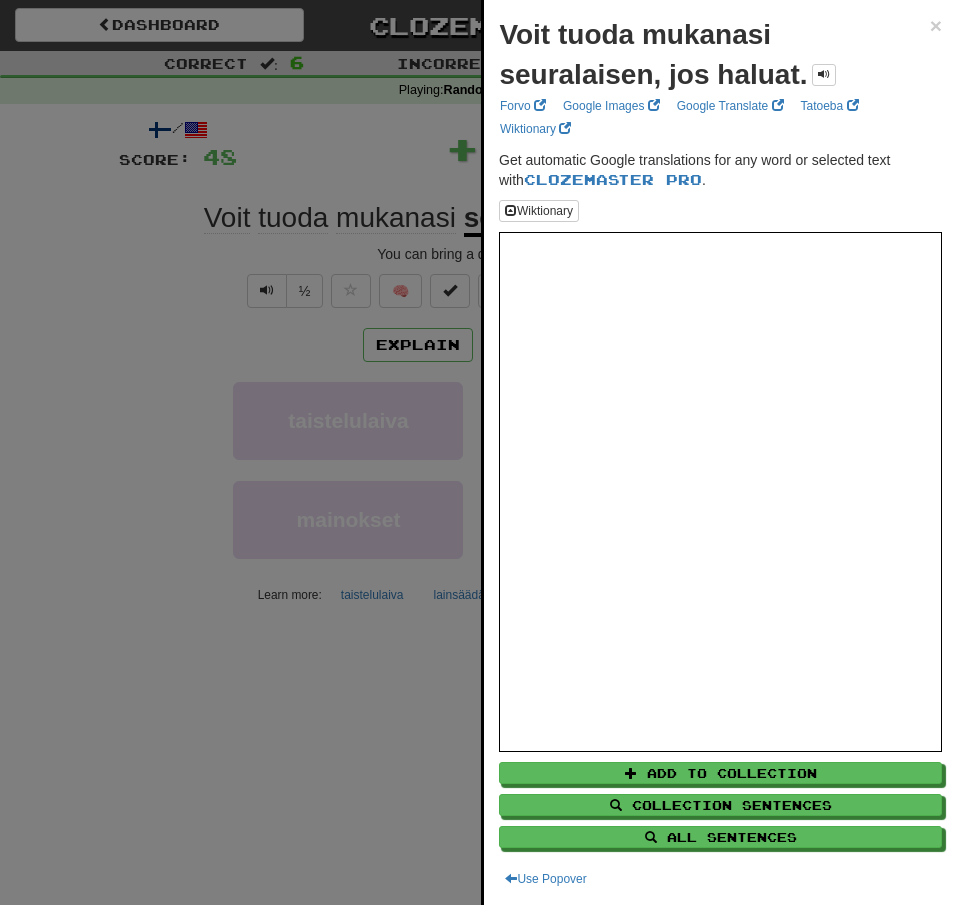 click at bounding box center (478, 452) 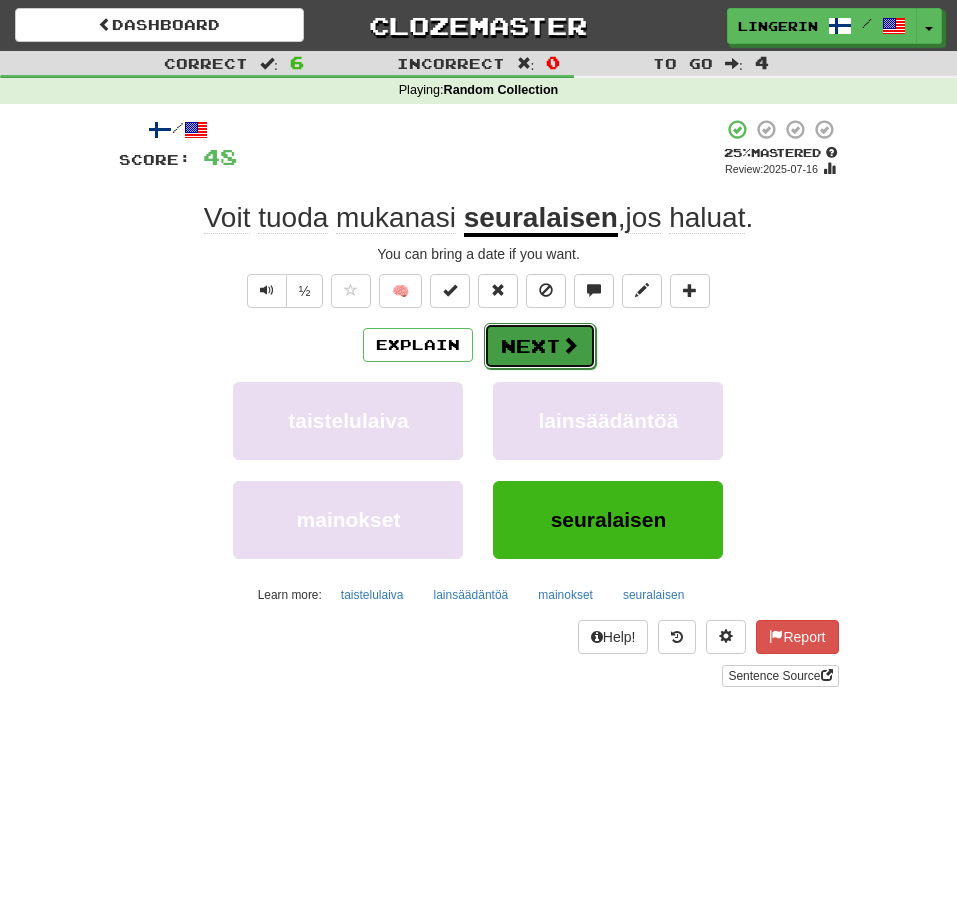click on "Next" at bounding box center (540, 346) 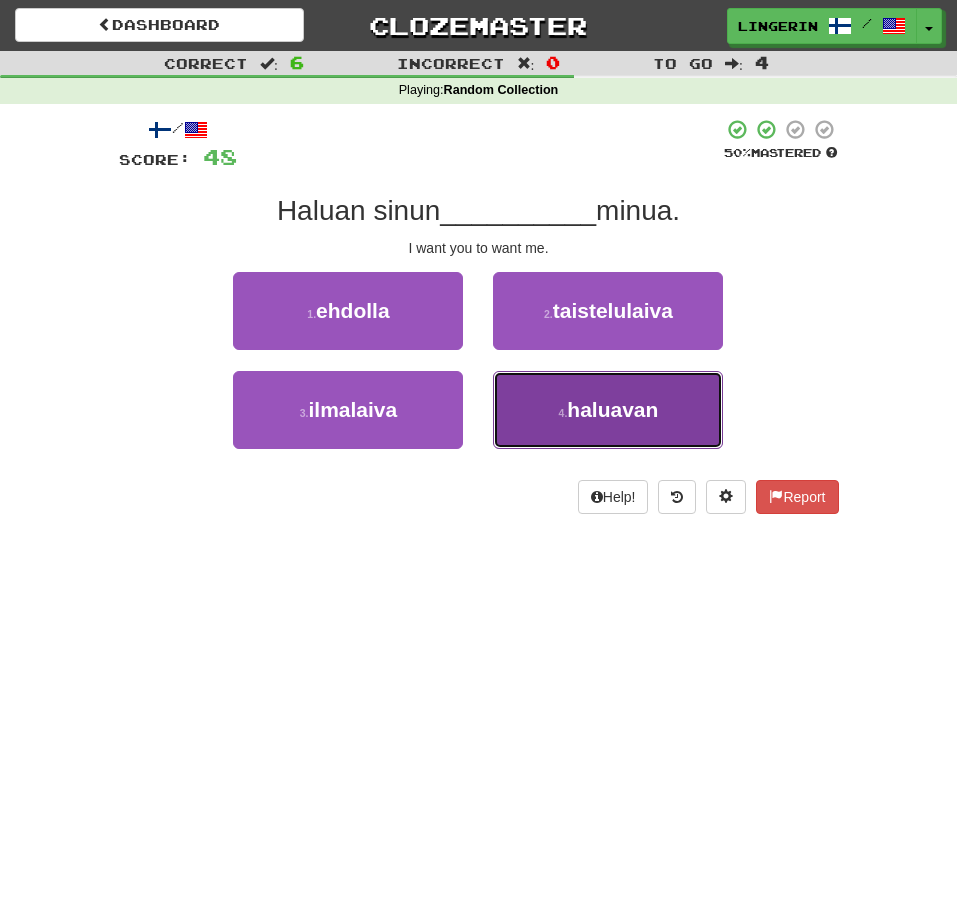 click on "4 .  haluavan" at bounding box center (608, 410) 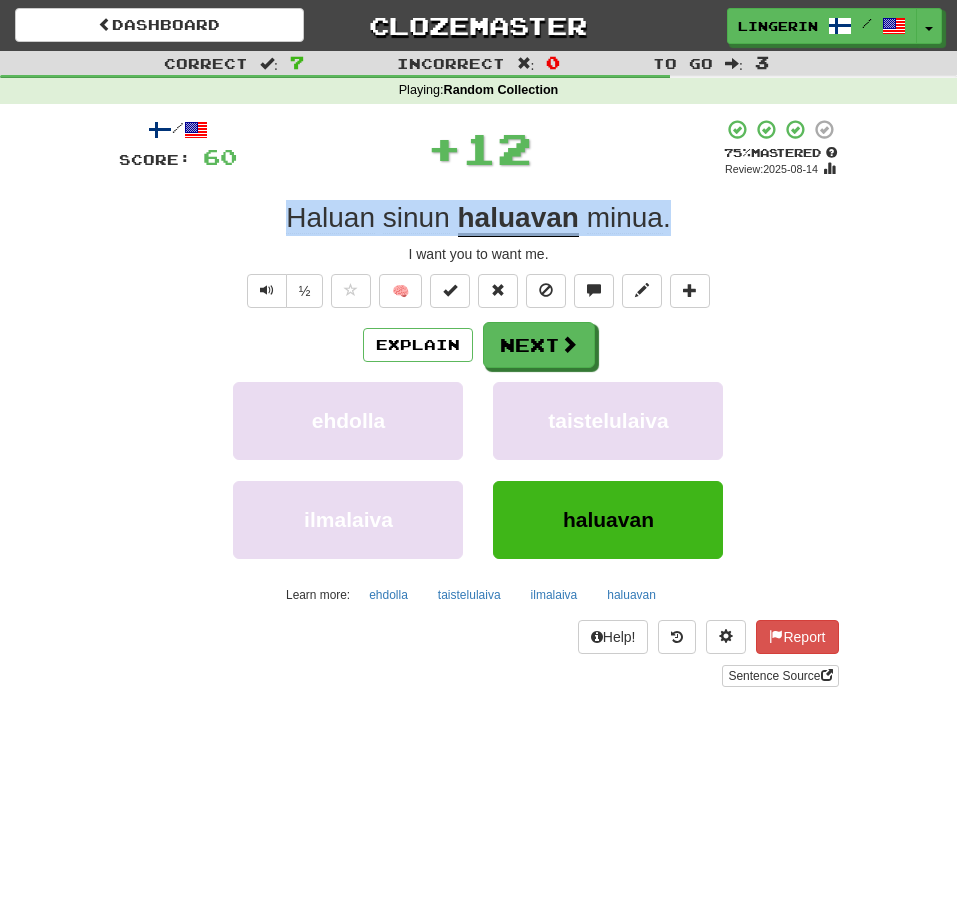 drag, startPoint x: 696, startPoint y: 217, endPoint x: 223, endPoint y: 211, distance: 473.03806 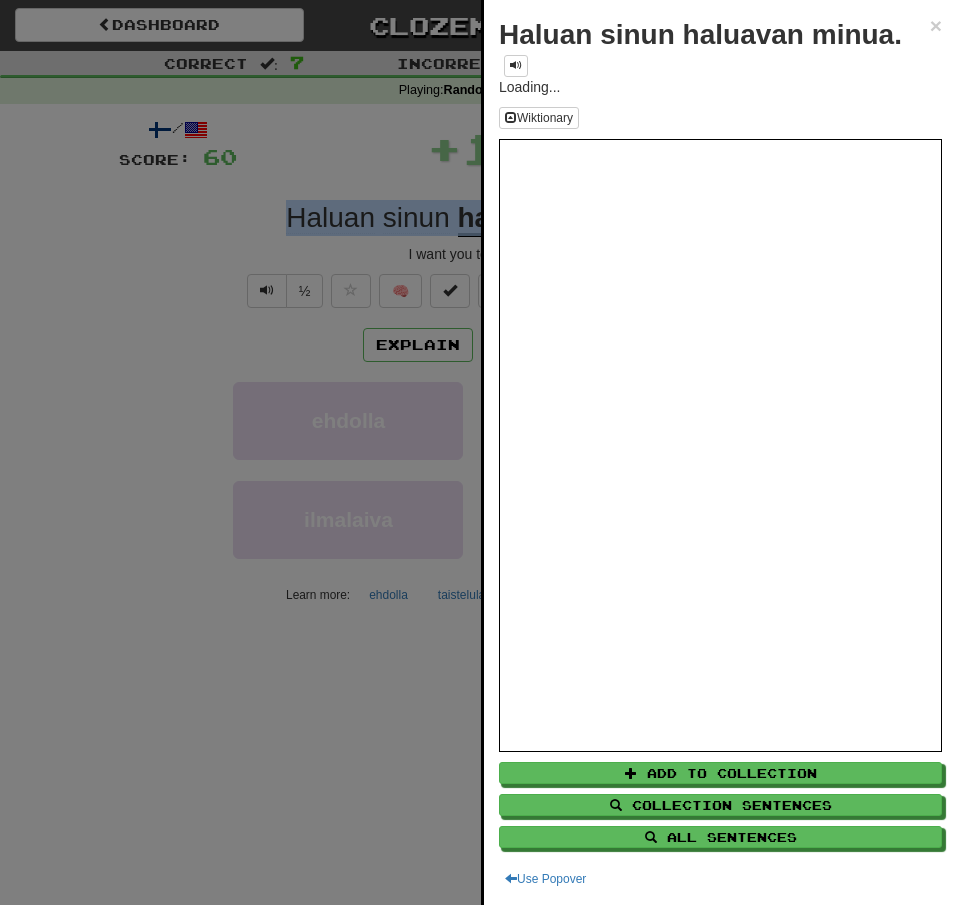 copy on "Haluan   sinun   haluavan   minua ." 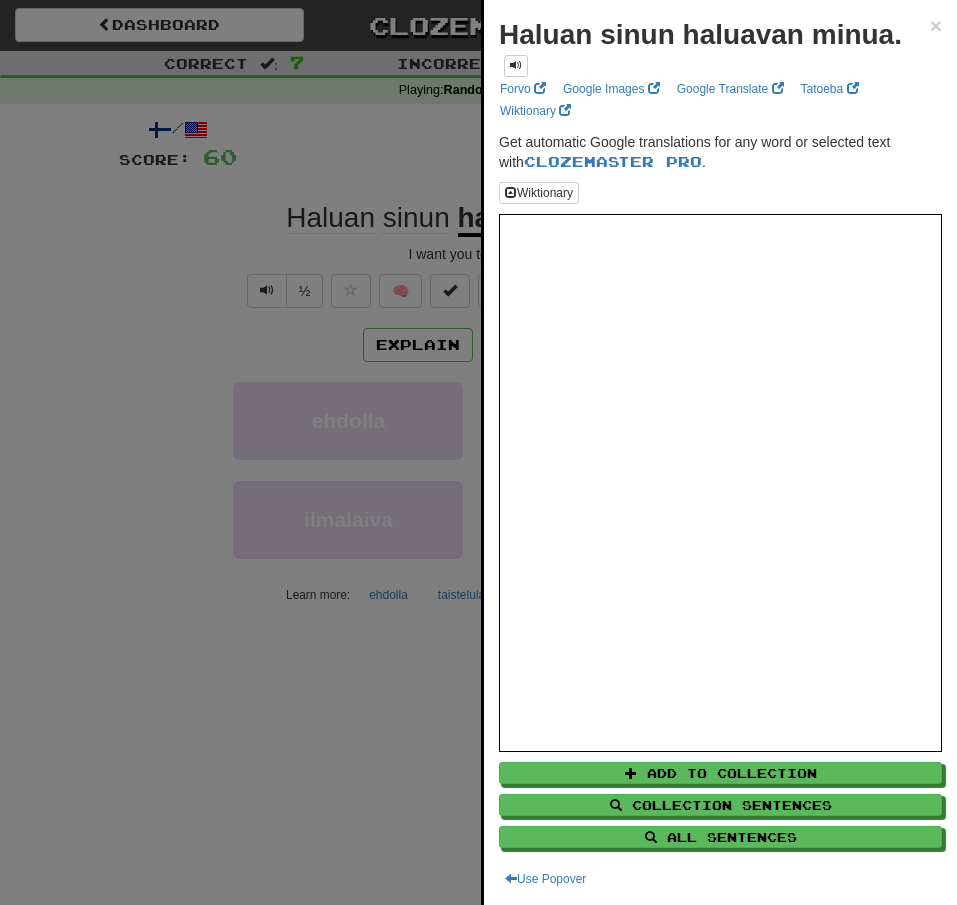 click at bounding box center [478, 452] 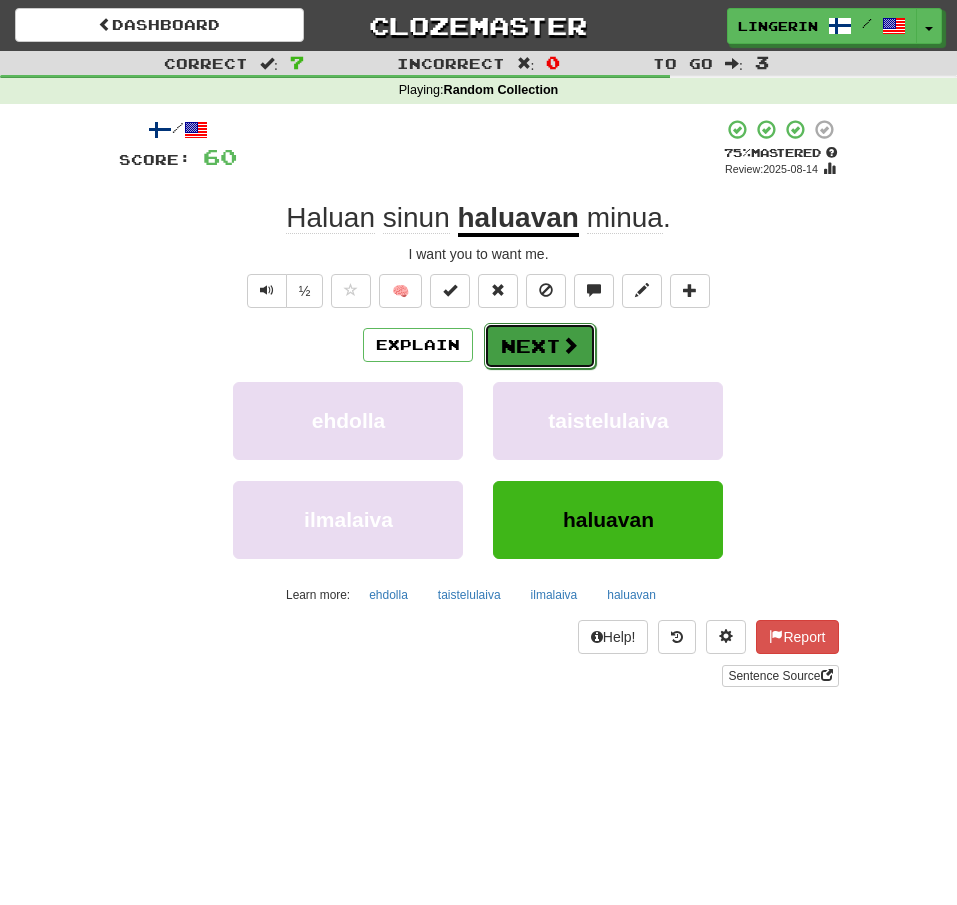 click on "Next" at bounding box center [540, 346] 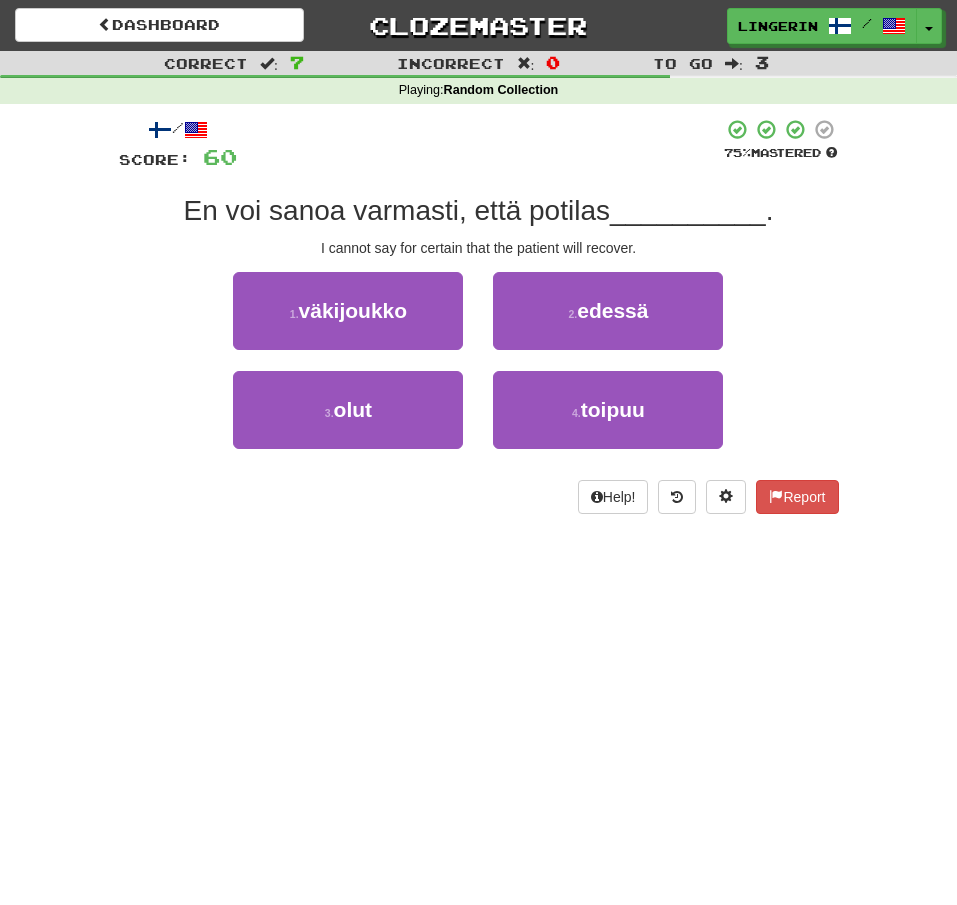 click on "1 .  väkijoukko 2 .  edessä" at bounding box center [479, 321] 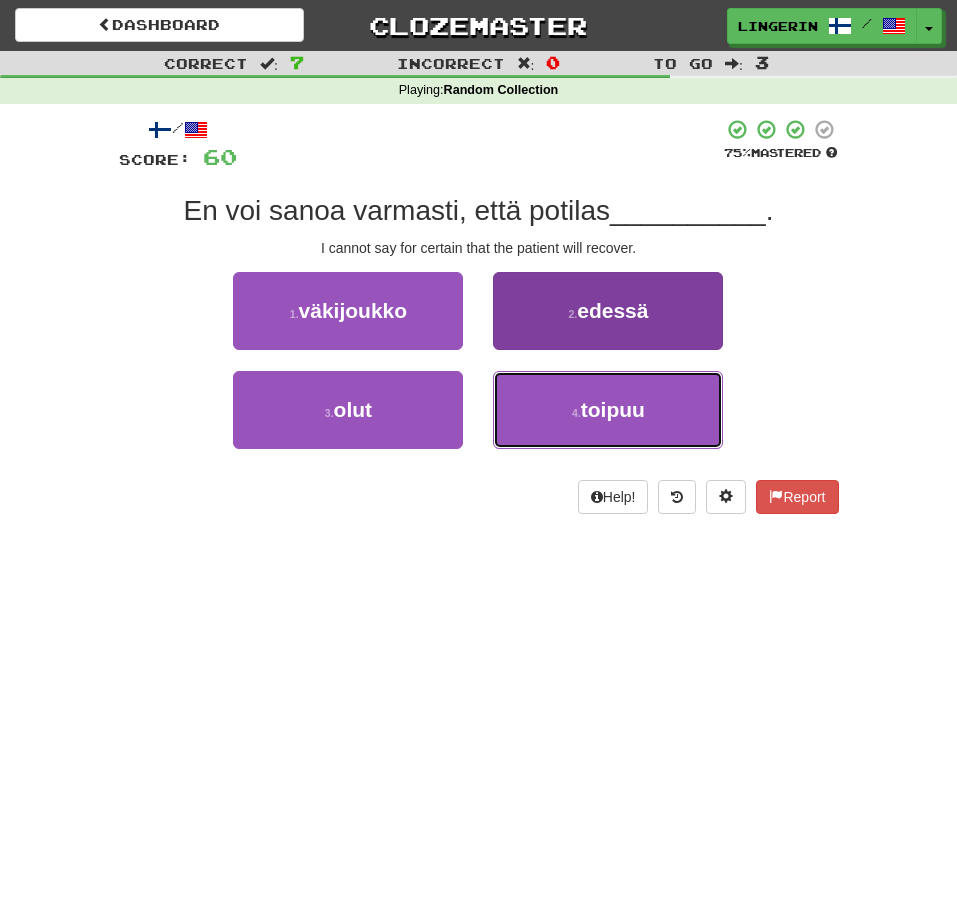 click on "4 .  toipuu" at bounding box center [608, 410] 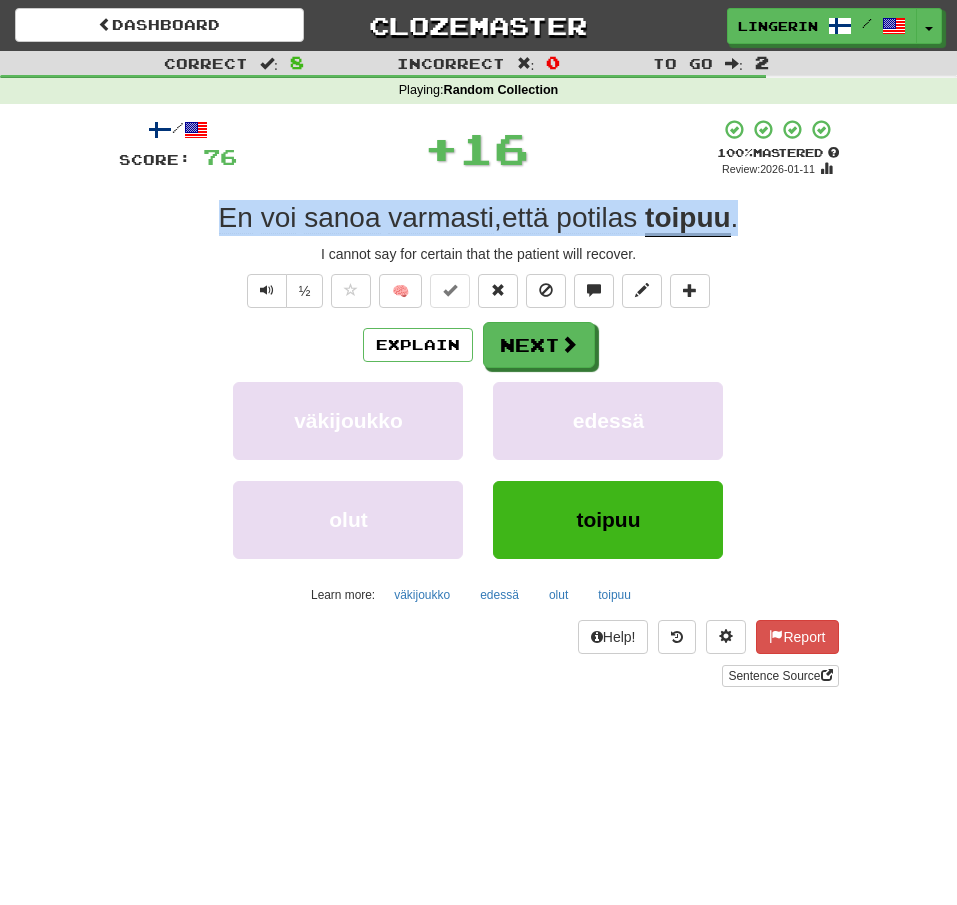 drag, startPoint x: 761, startPoint y: 240, endPoint x: 197, endPoint y: 238, distance: 564.00354 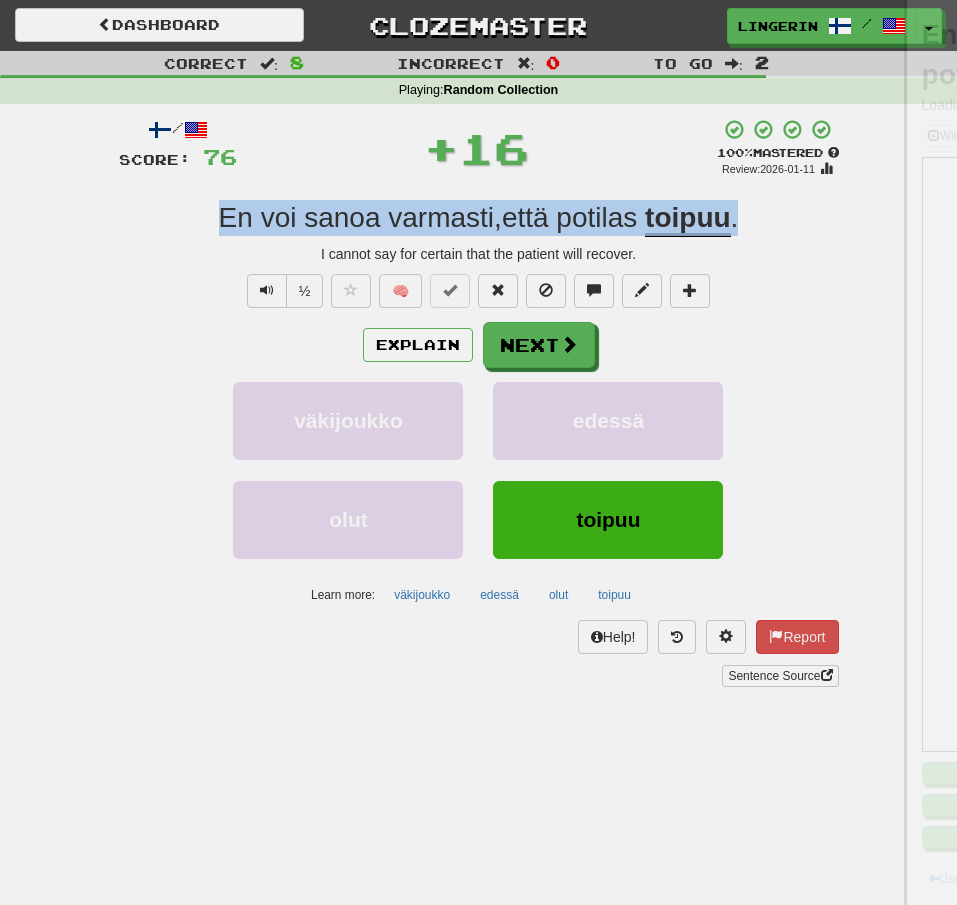 copy on "En   voi   sanoa   varmasti ,  että   potilas   toipuu ." 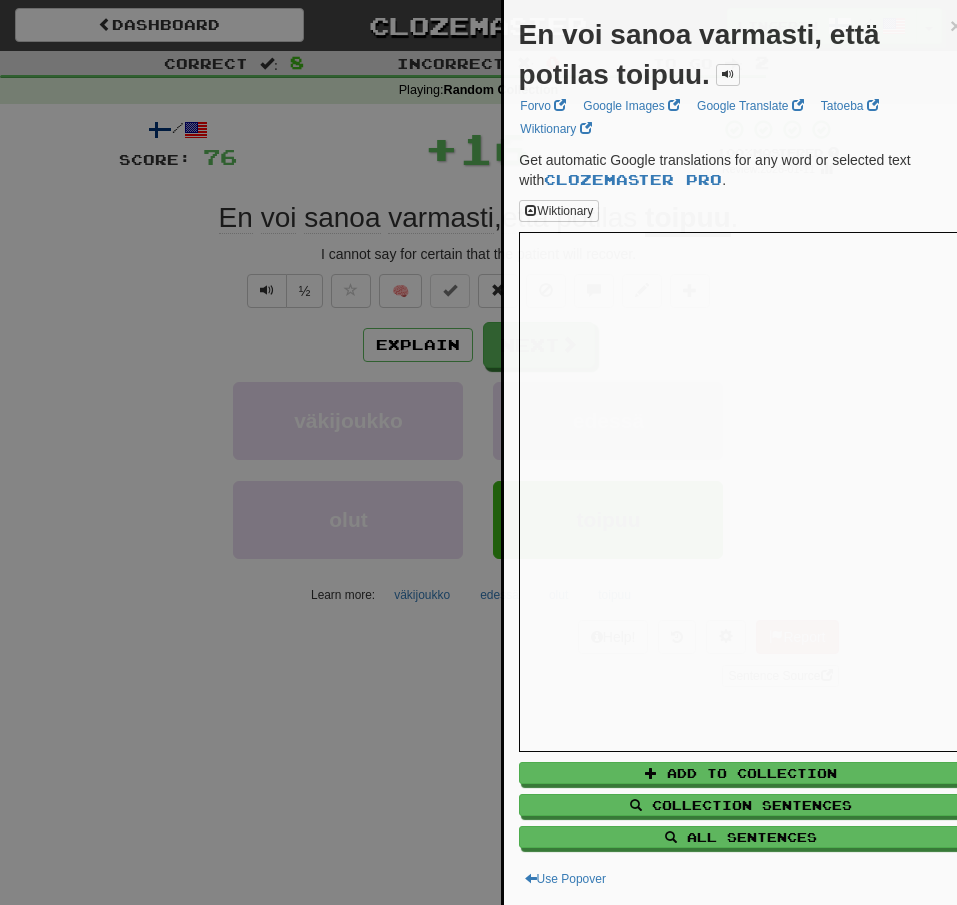 click at bounding box center (478, 452) 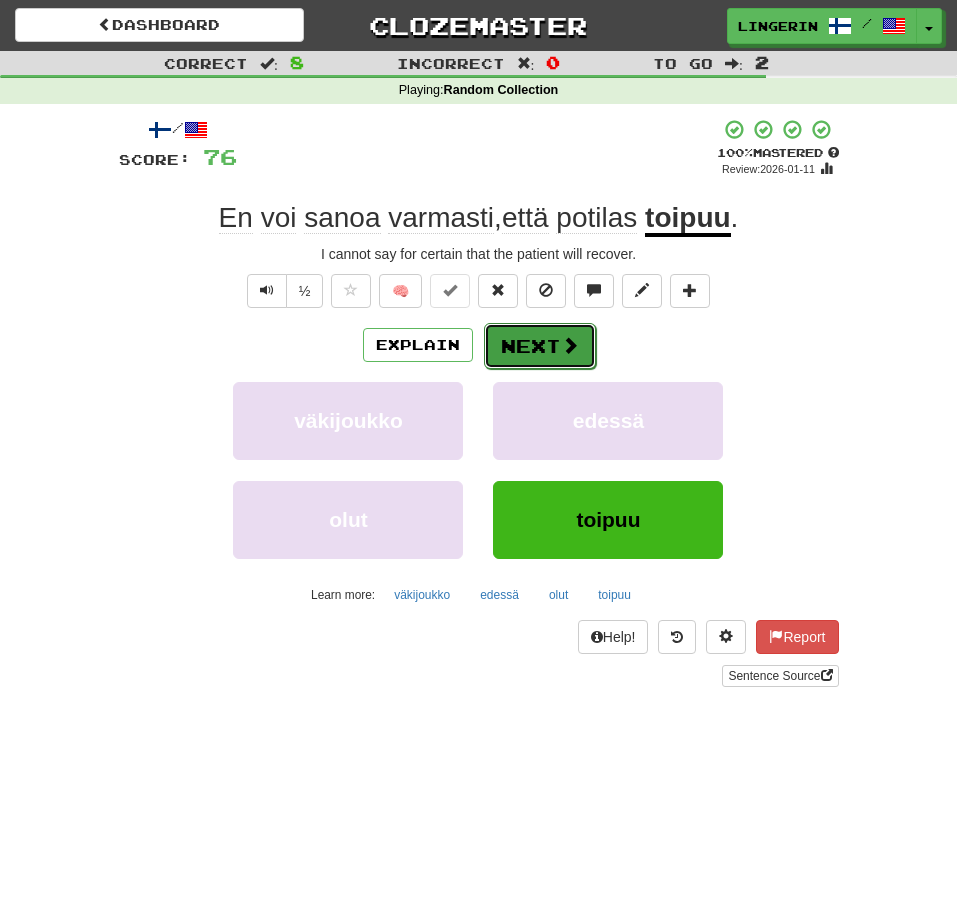 click on "Next" at bounding box center [540, 346] 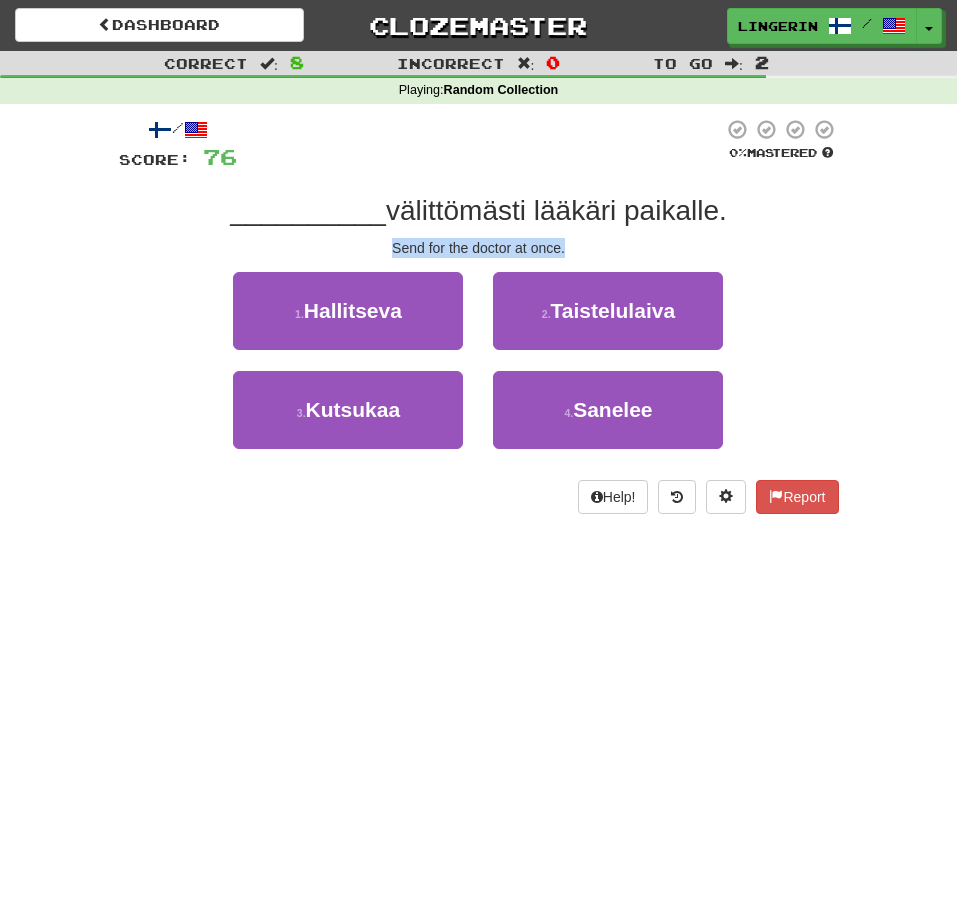 drag, startPoint x: 584, startPoint y: 248, endPoint x: 375, endPoint y: 258, distance: 209.2391 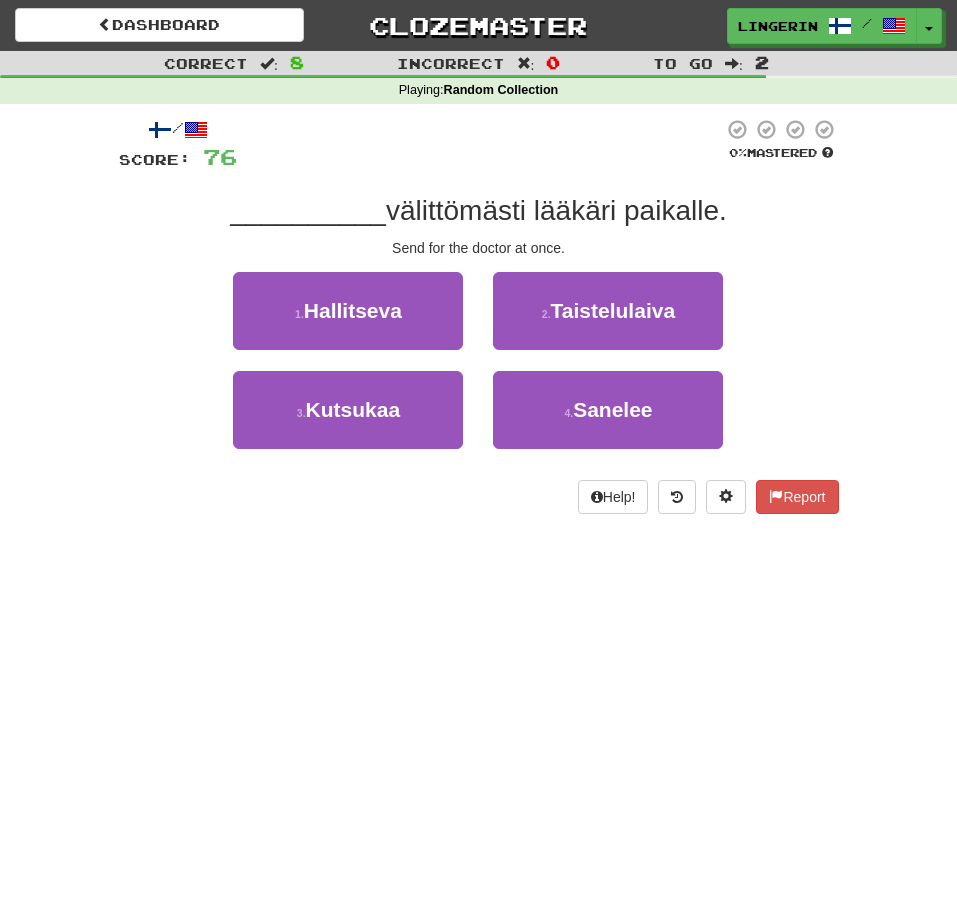 click on "Correct   :   8 Incorrect   :   0 To go   :   2 Playing :  Random Collection  /  Score:   76 0 %  Mastered __________  välittömästi lääkäri paikalle. Send for the doctor at once. 1 .  Hallitseva 2 .  Taistelulaiva 3 .  Kutsukaa 4 .  Sanelee  Help!  Report" at bounding box center [478, 296] 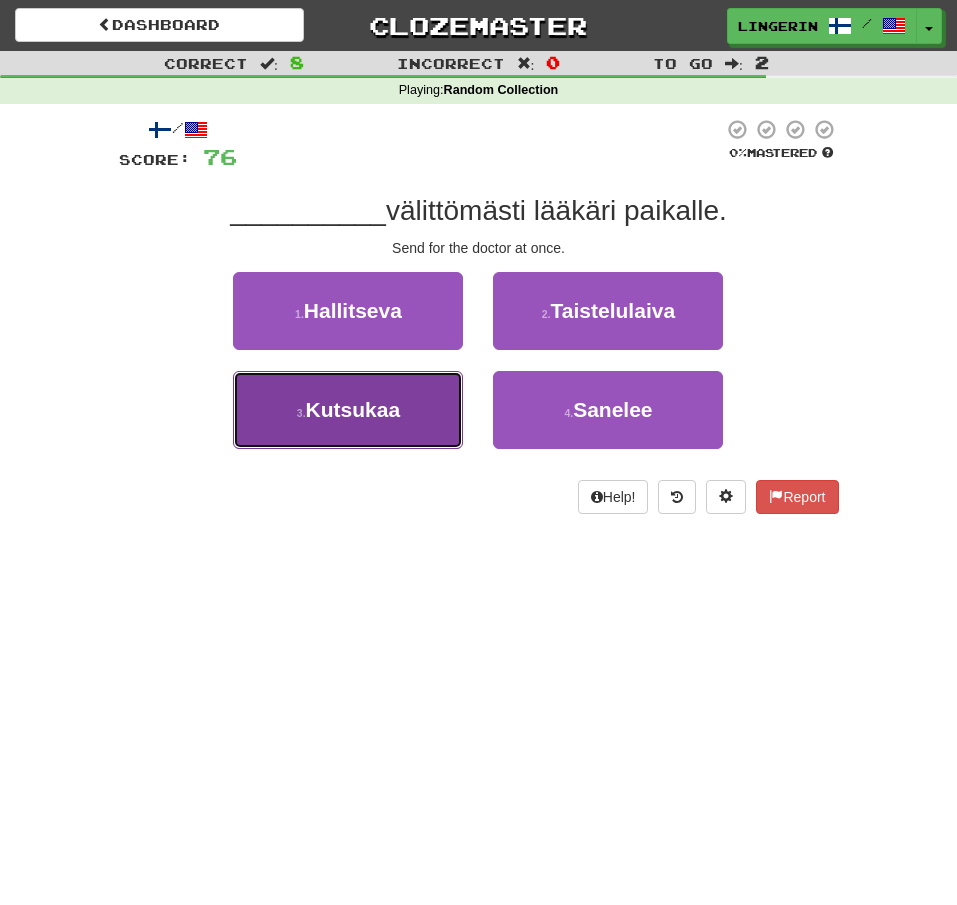 click on "Kutsukaa" at bounding box center [353, 409] 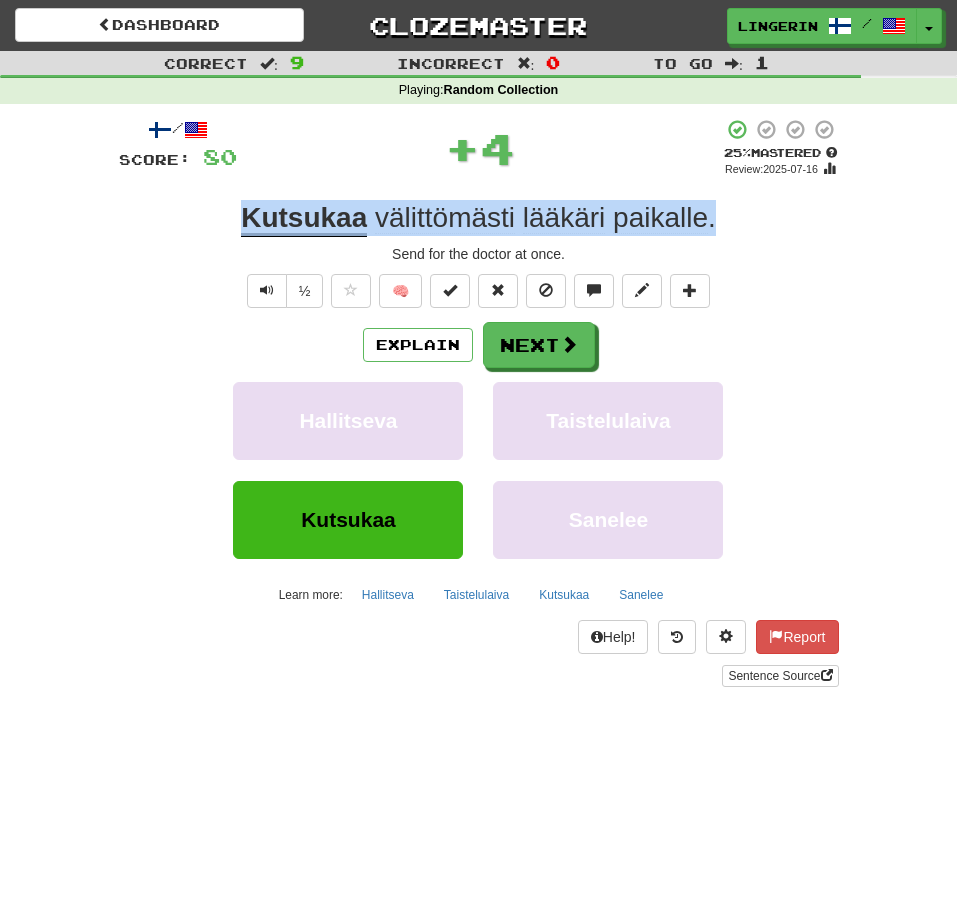 drag, startPoint x: 714, startPoint y: 230, endPoint x: 182, endPoint y: 223, distance: 532.046 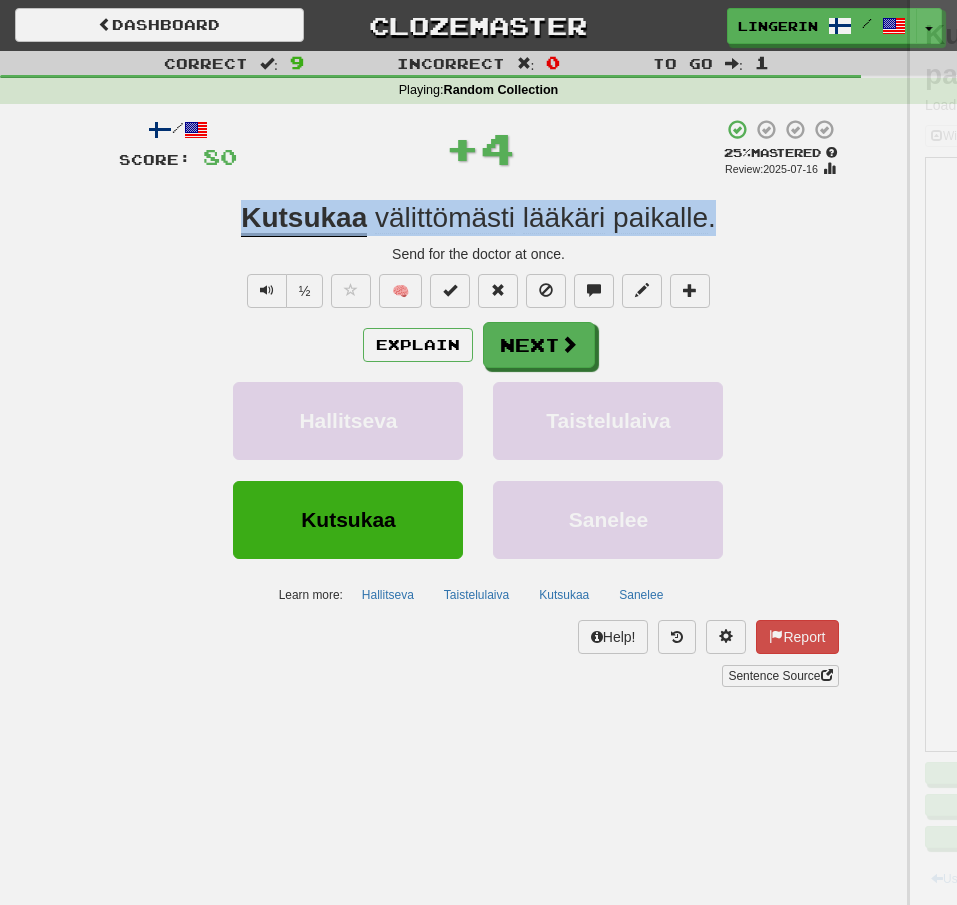 copy on "Kutsukaa   välittömästi   lääkäri   paikalle ." 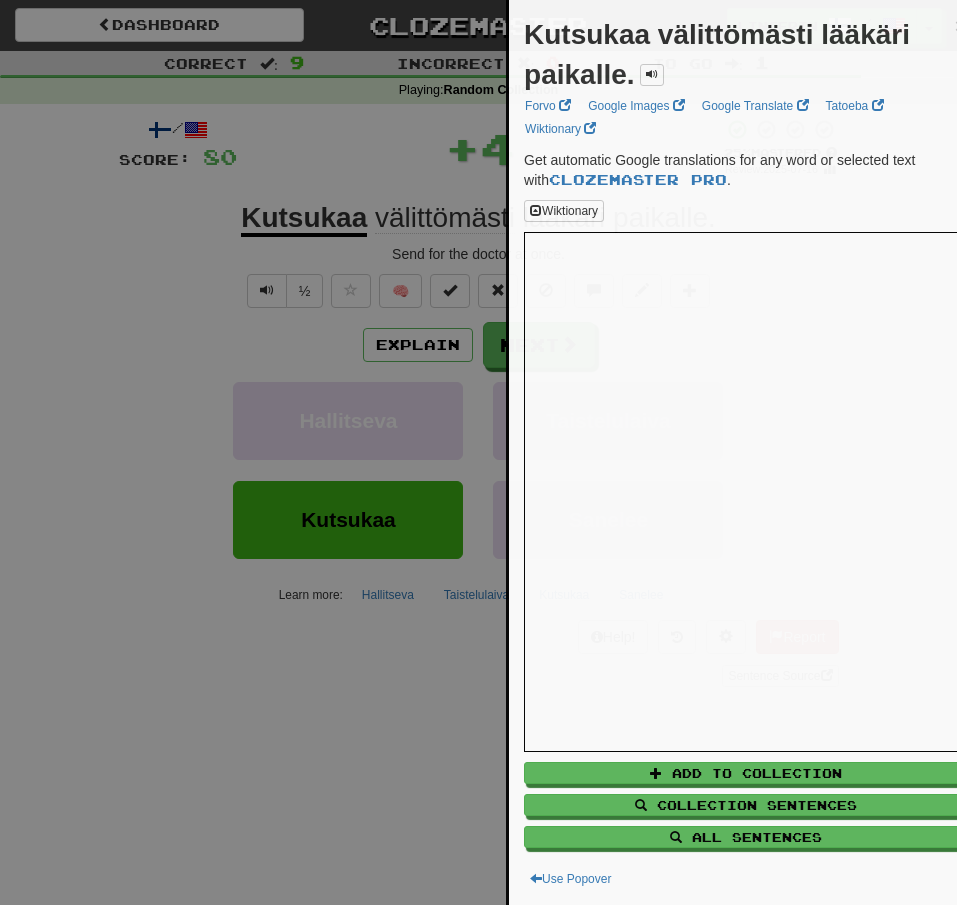 click at bounding box center (478, 452) 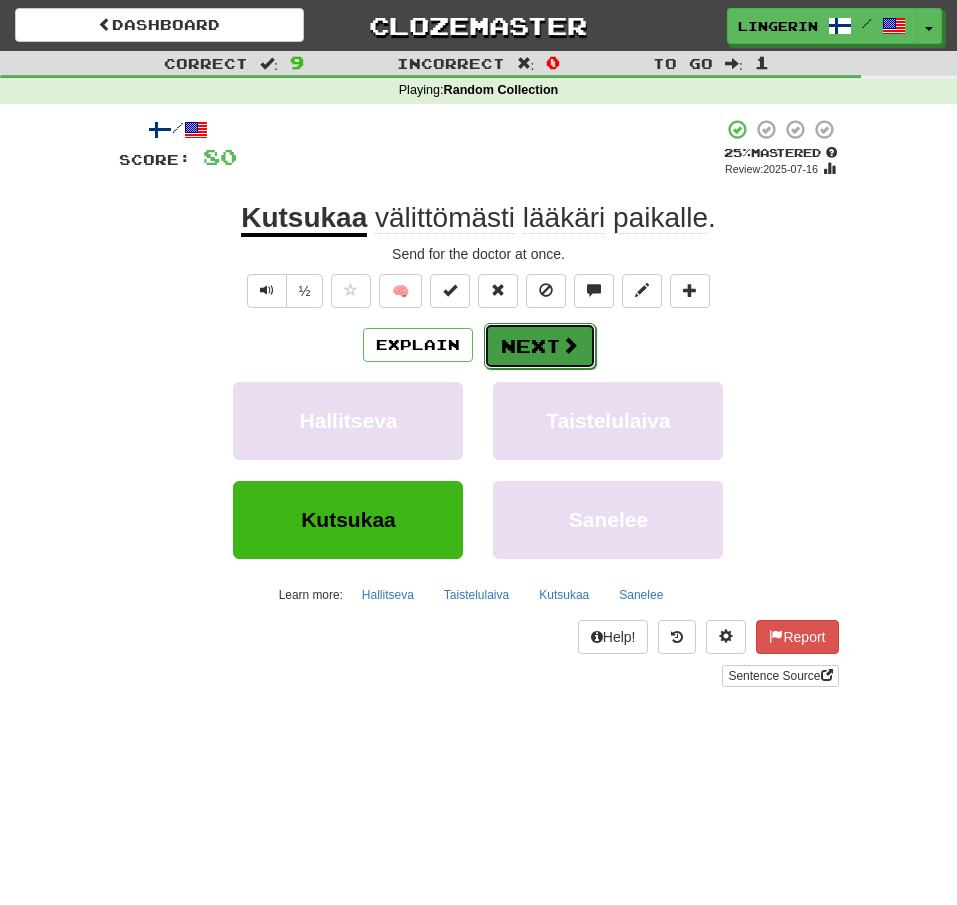 click on "Next" at bounding box center [540, 346] 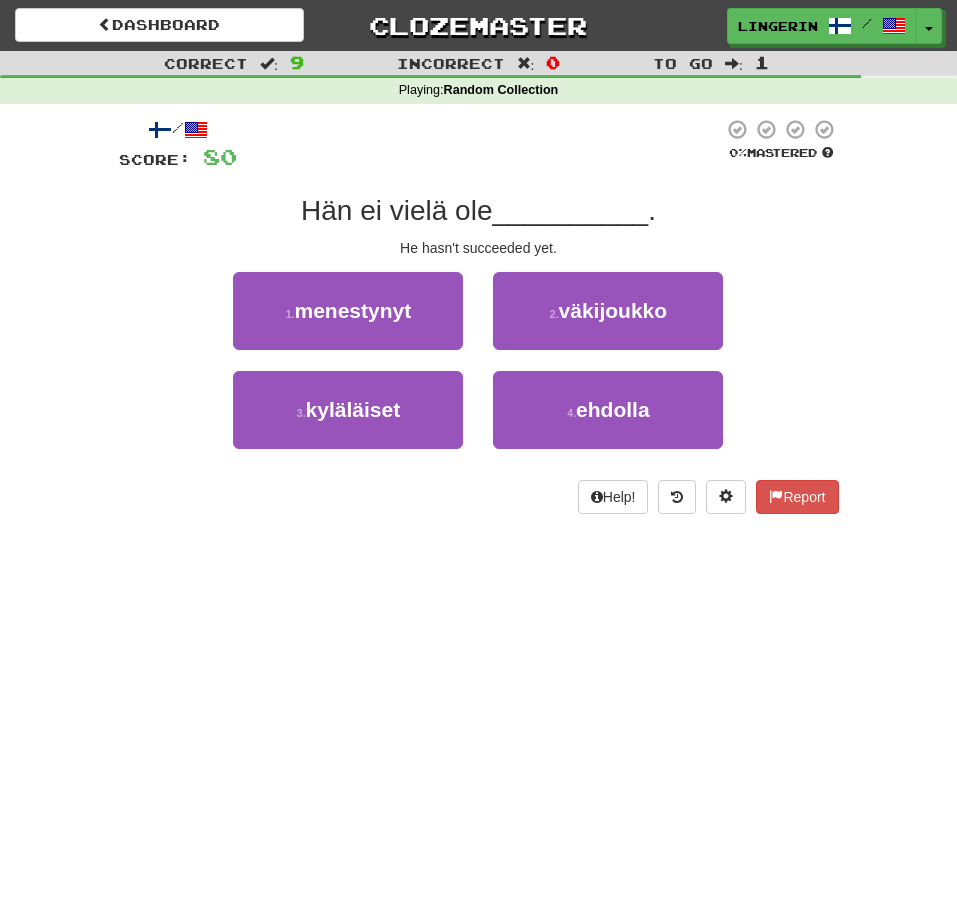 click on "Correct   :   9 Incorrect   :   0 To go   :   1 Playing :  Random Collection  /  Score:   80 0 %  Mastered Hän ei vielä ole  __________ . He hasn't succeeded yet. 1 .  menestynyt 2 .  väkijoukko 3 .  kyläläiset 4 .  ehdolla  Help!  Report" at bounding box center (478, 296) 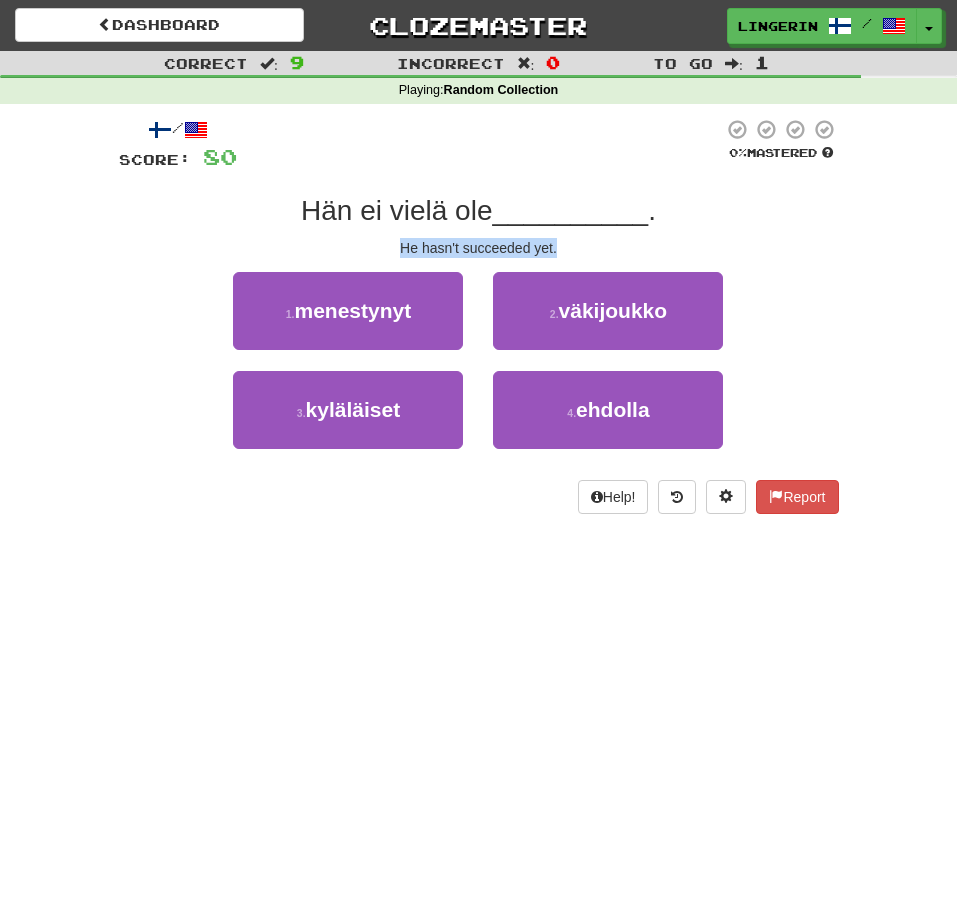 drag, startPoint x: 574, startPoint y: 245, endPoint x: 371, endPoint y: 251, distance: 203.08865 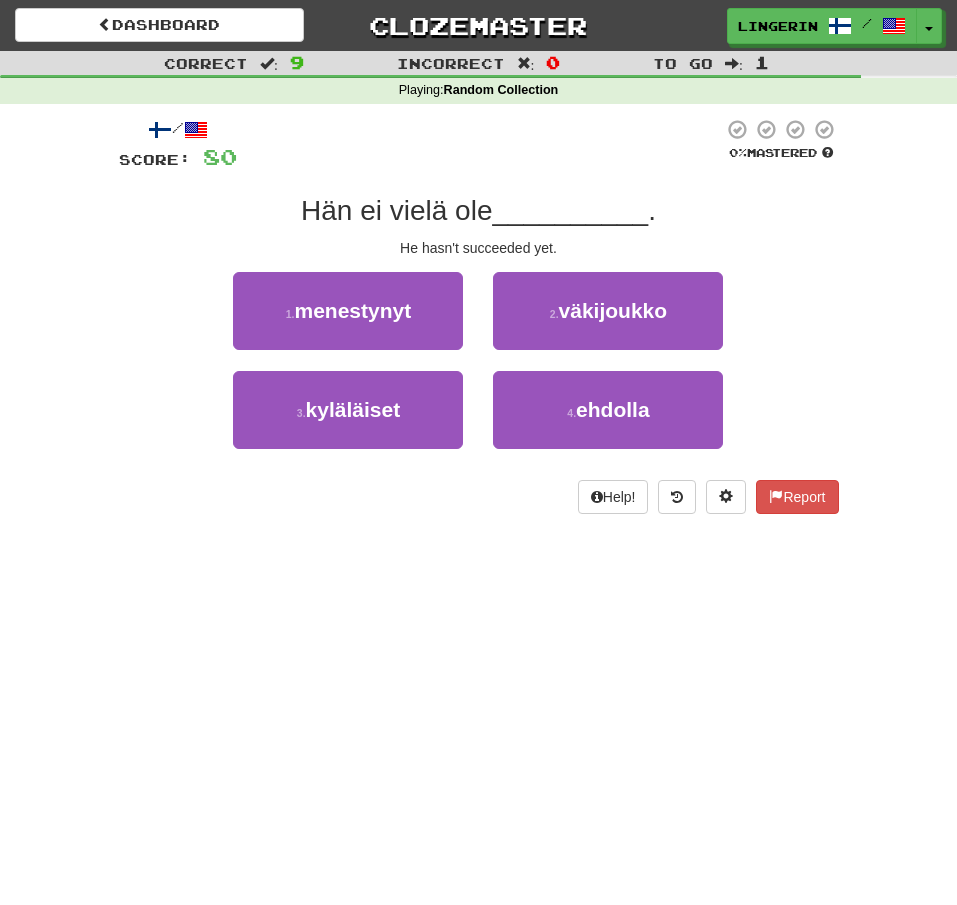 click on "/  Score:   80 0 %  Mastered Hän ei vielä ole  __________ . He hasn't succeeded yet. 1 .  menestynyt 2 .  väkijoukko 3 .  kyläläiset 4 .  ehdolla  Help!  Report" at bounding box center (479, 316) 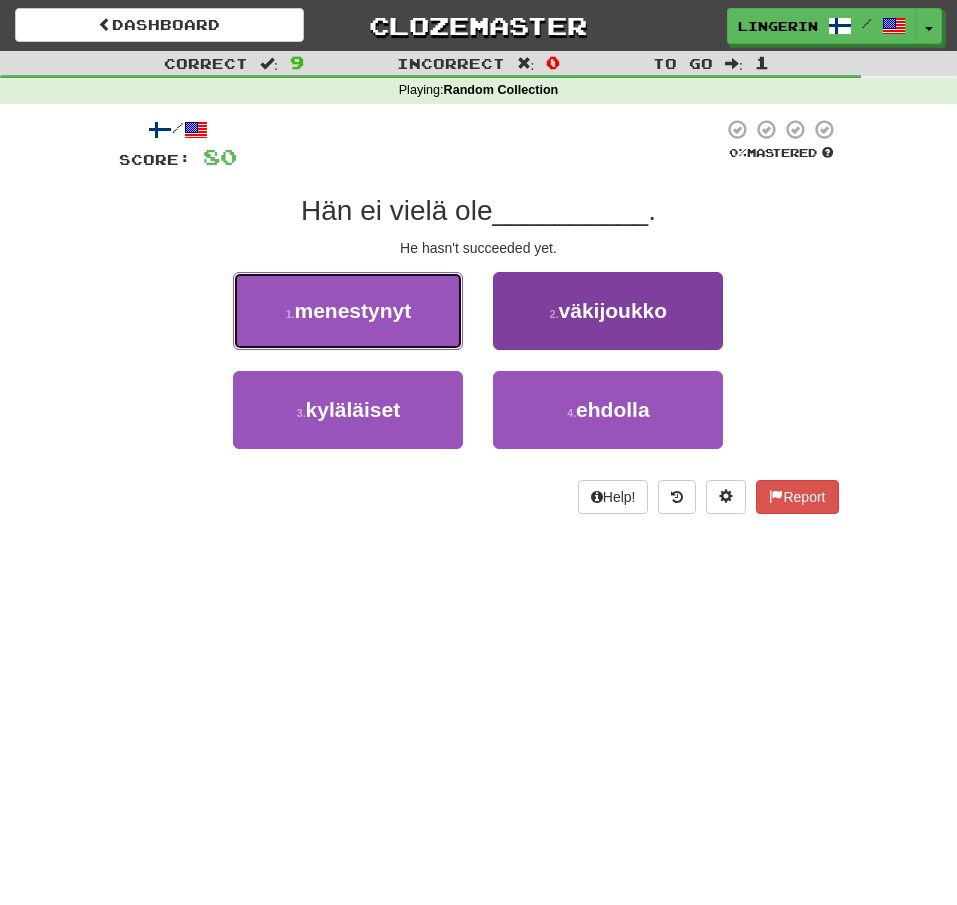 click on "1 .  menestynyt" at bounding box center (348, 311) 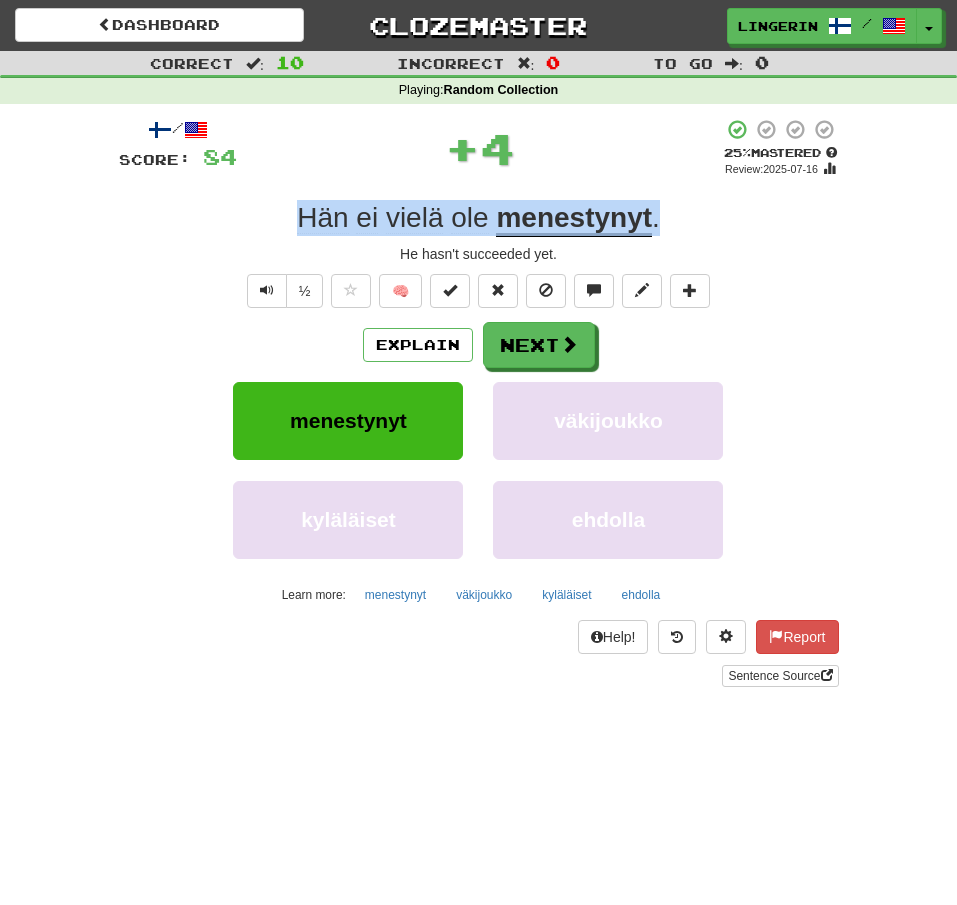 drag, startPoint x: 714, startPoint y: 214, endPoint x: 162, endPoint y: 224, distance: 552.0906 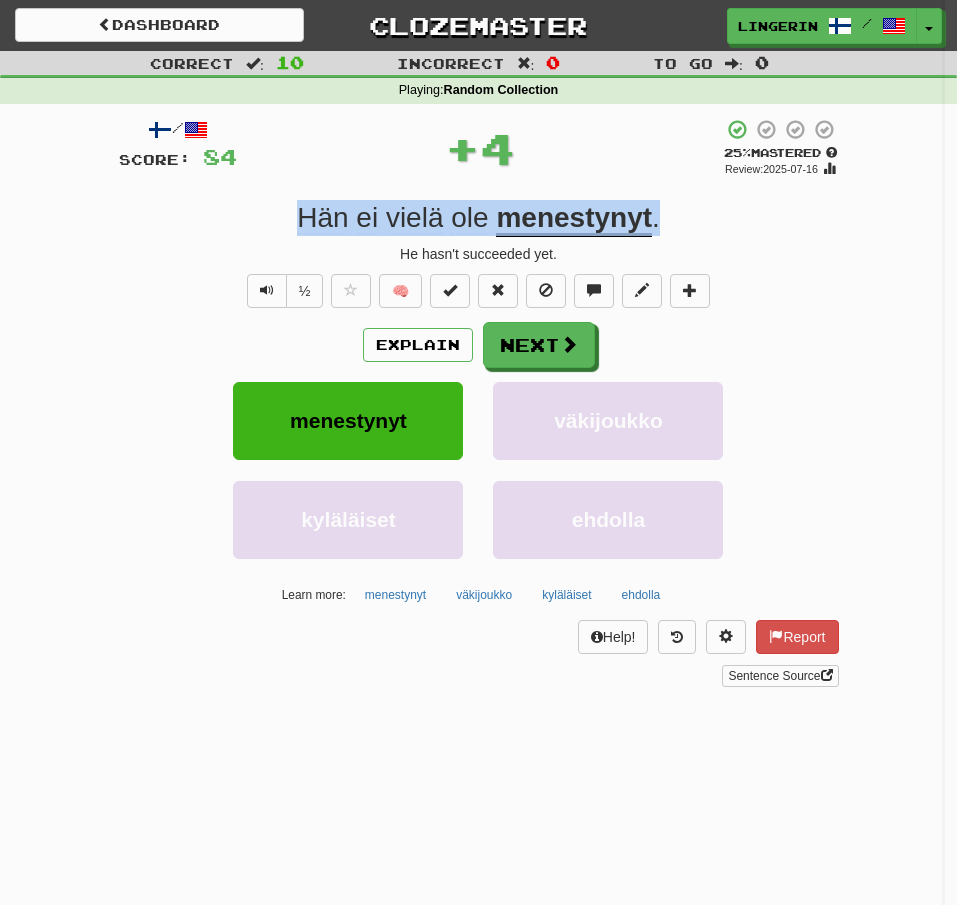copy on "Hän   ei   vielä   ole   menestynyt ." 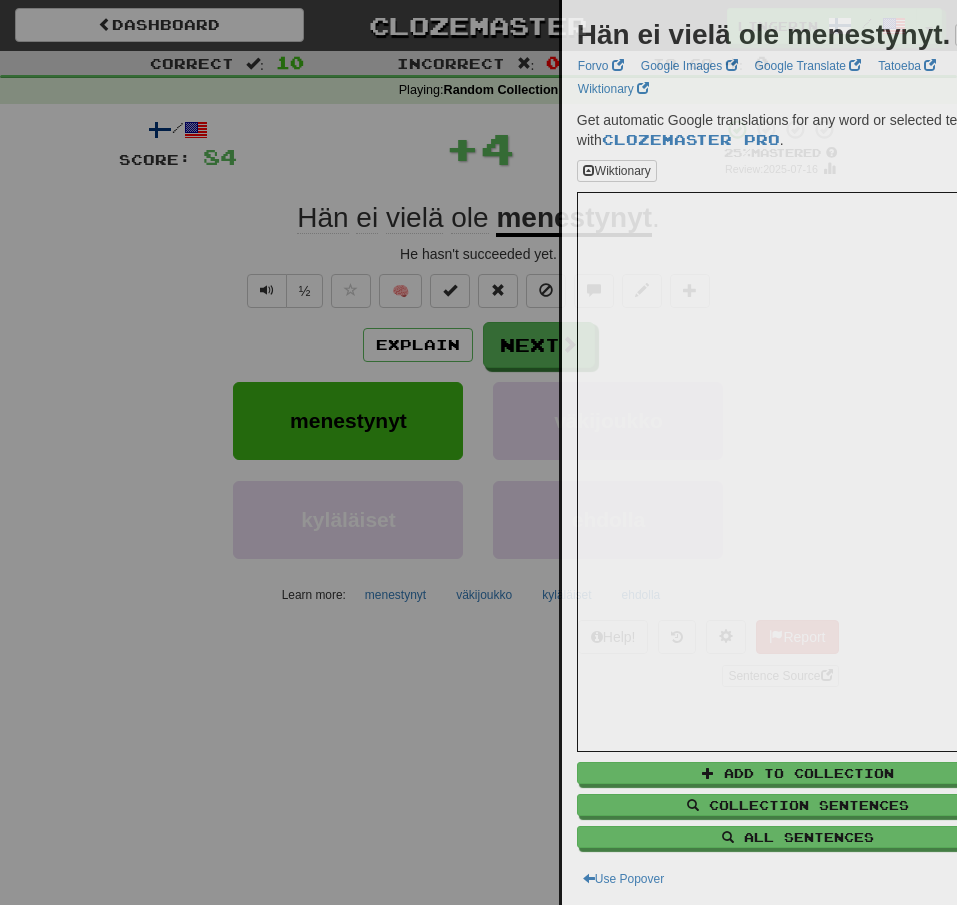 click at bounding box center (478, 452) 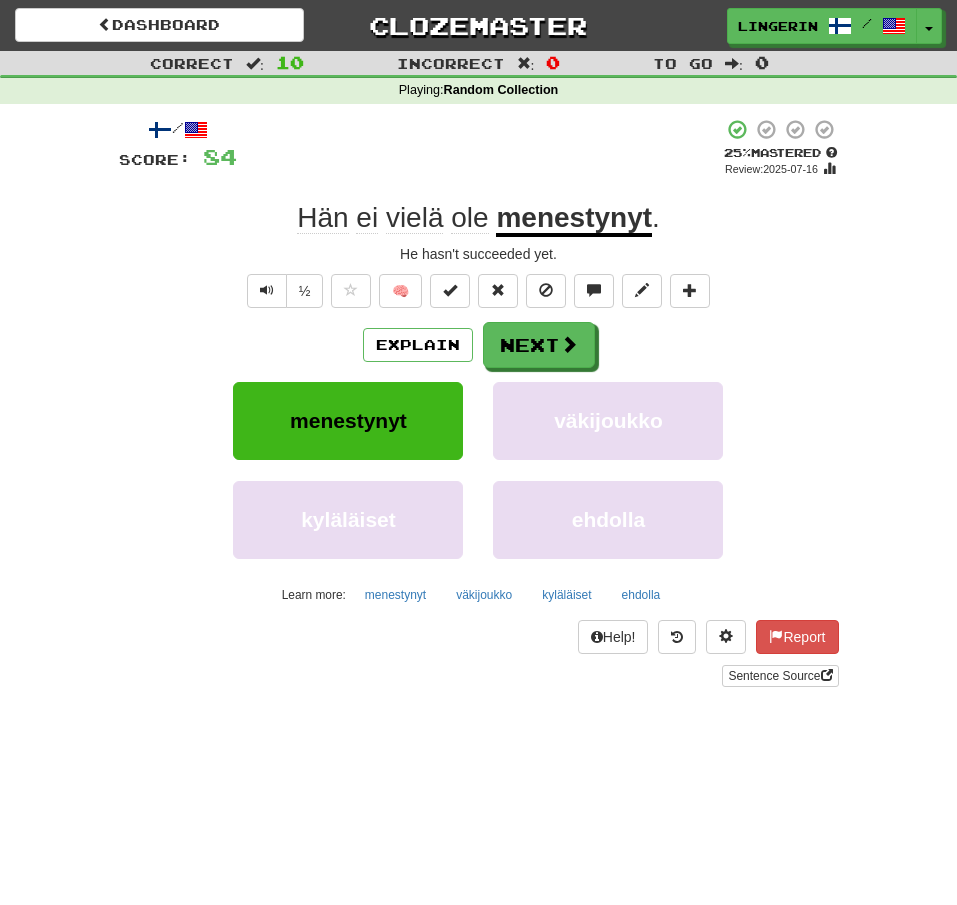 click on "He hasn't succeeded yet." at bounding box center [479, 254] 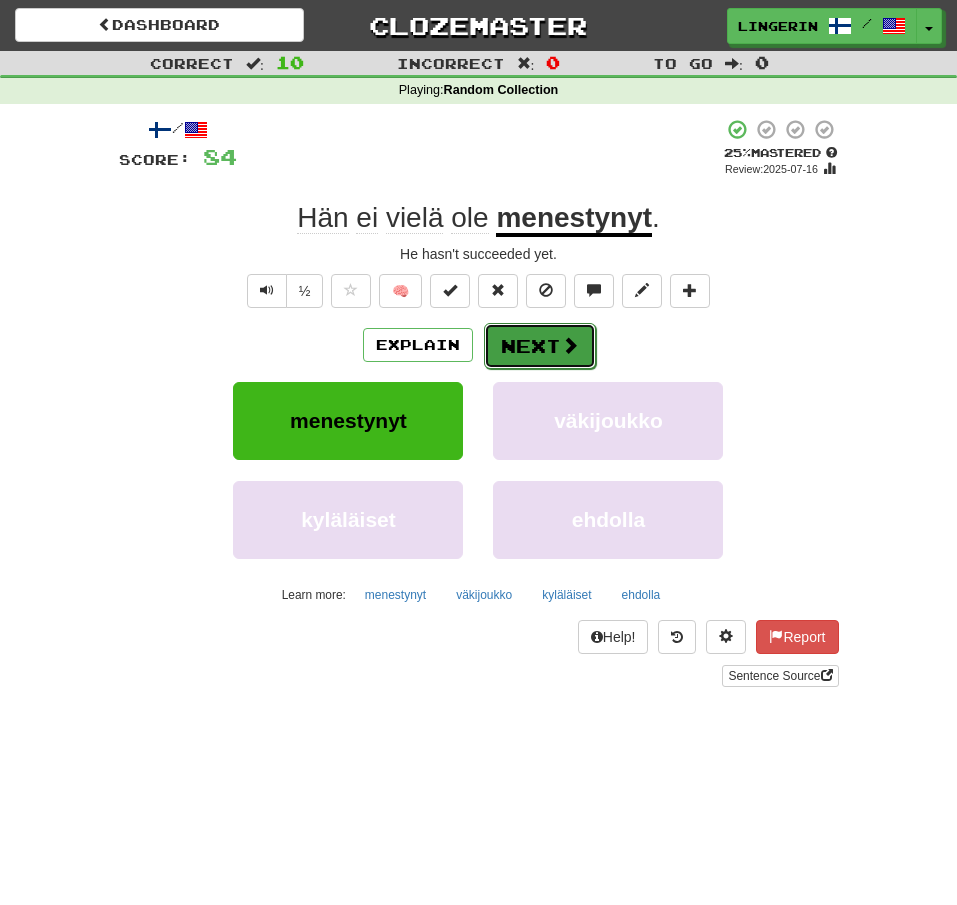 click on "Next" at bounding box center [540, 346] 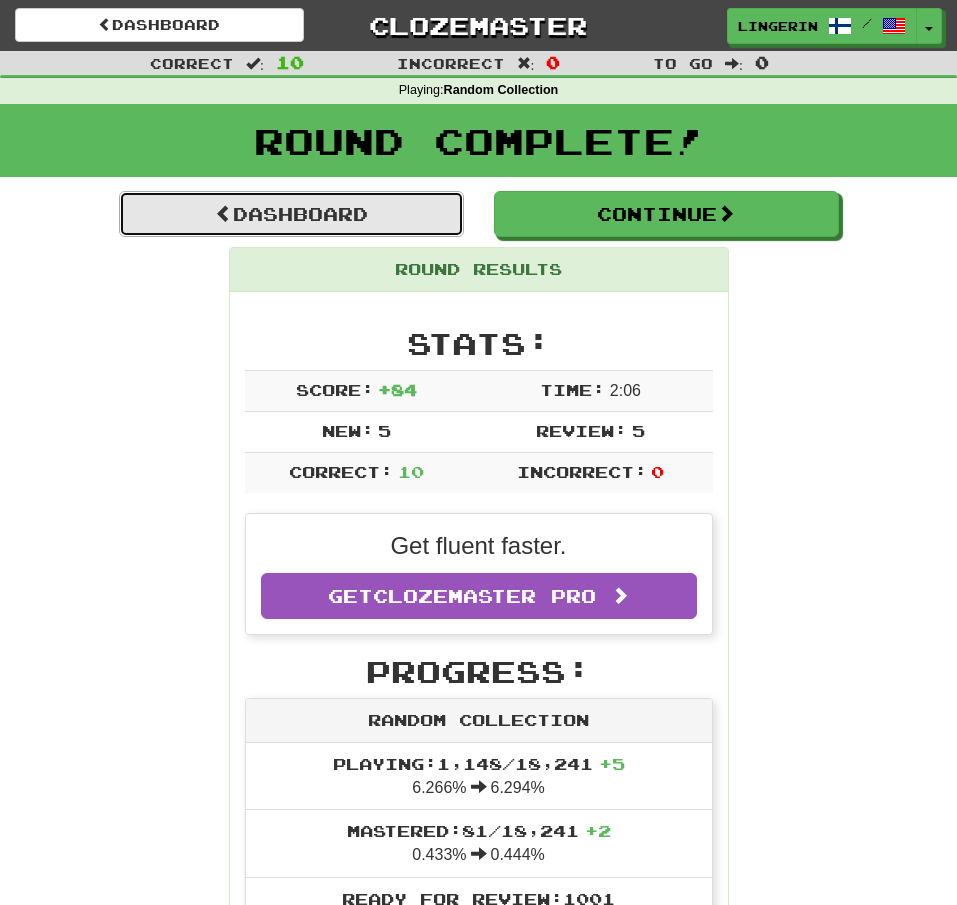 click on "Dashboard" at bounding box center [291, 214] 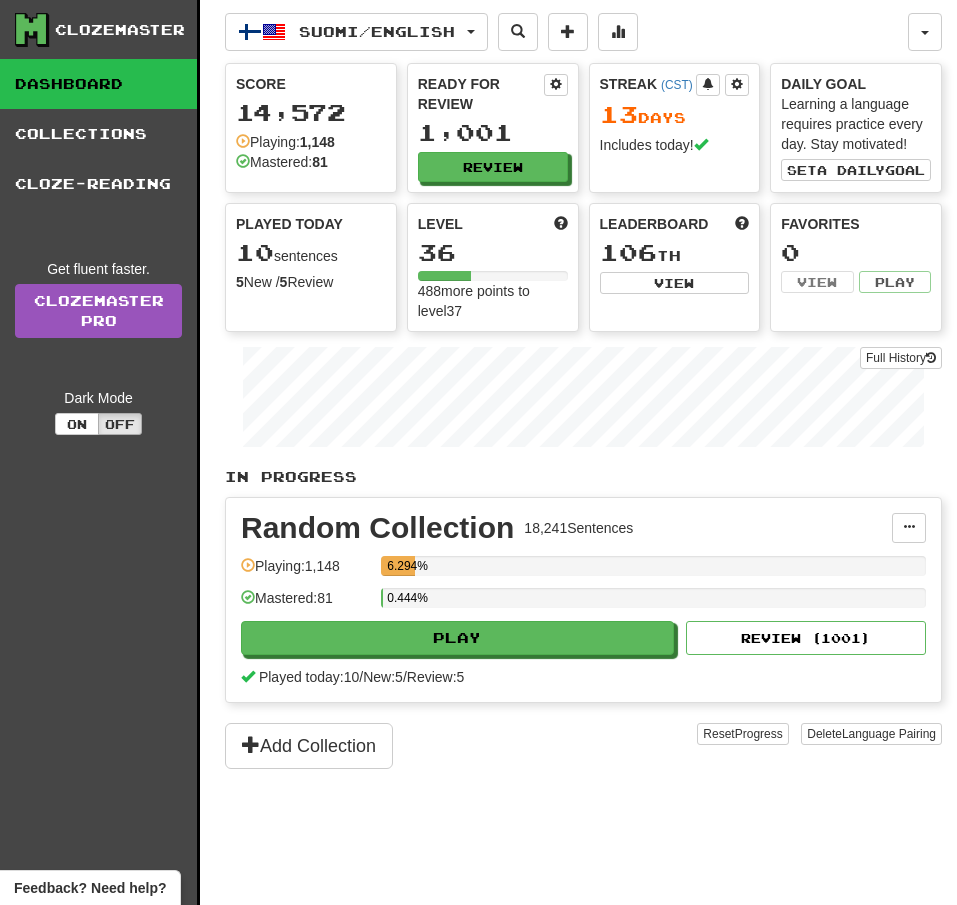 scroll, scrollTop: 0, scrollLeft: 0, axis: both 